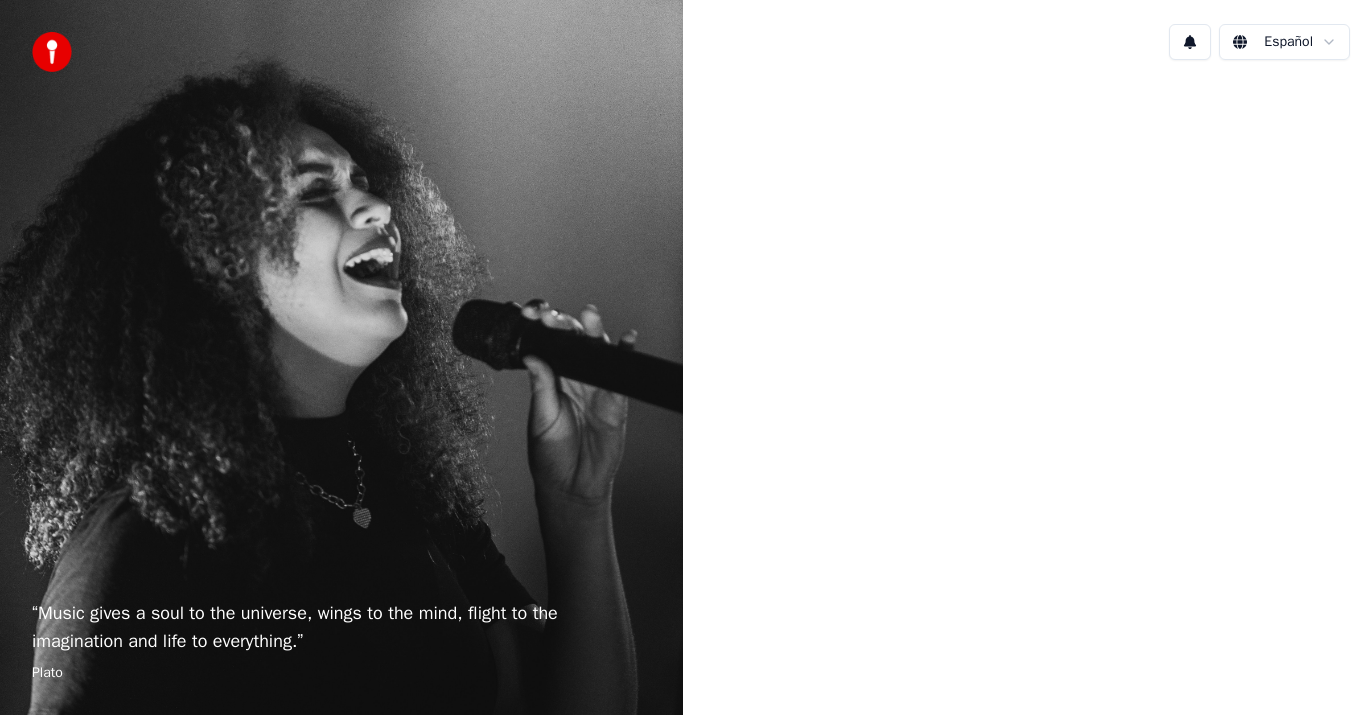 scroll, scrollTop: 0, scrollLeft: 0, axis: both 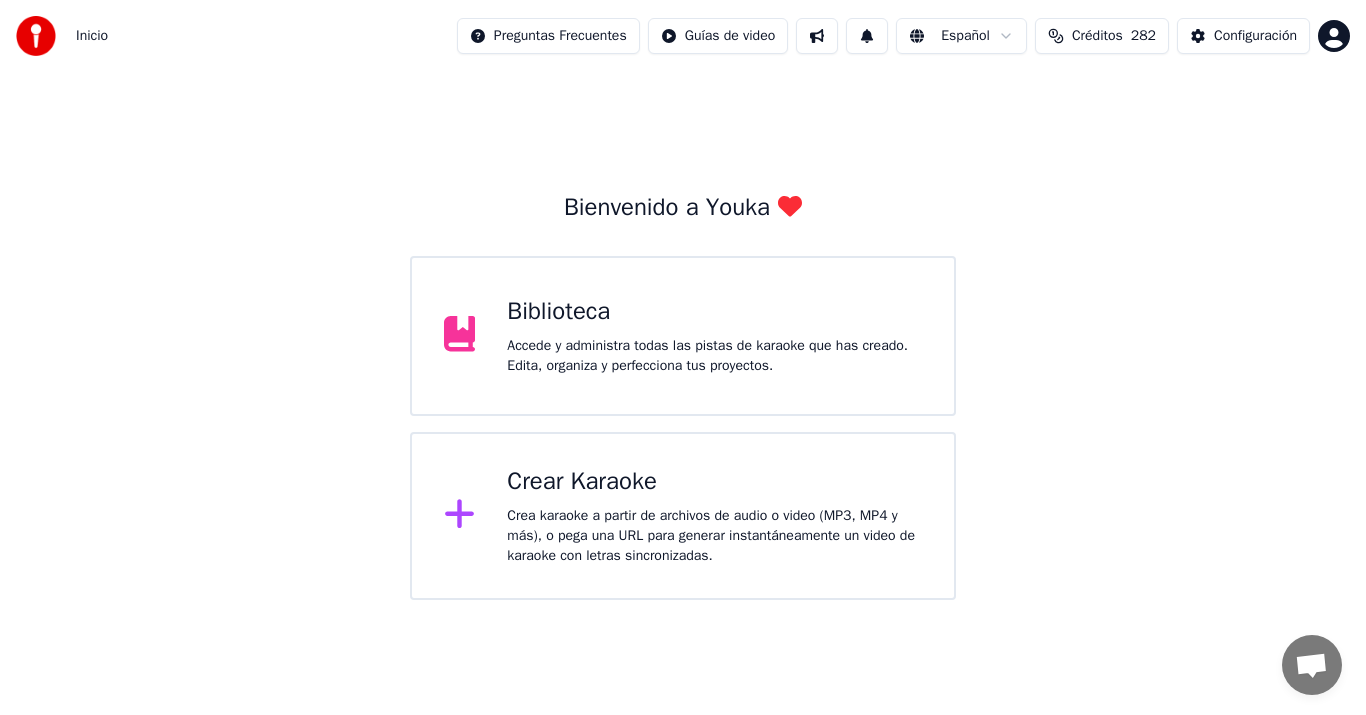 click on "Crea karaoke a partir de archivos de audio o video (MP3, MP4 y más), o pega una URL para generar instantáneamente un video de karaoke con letras sincronizadas." at bounding box center [714, 536] 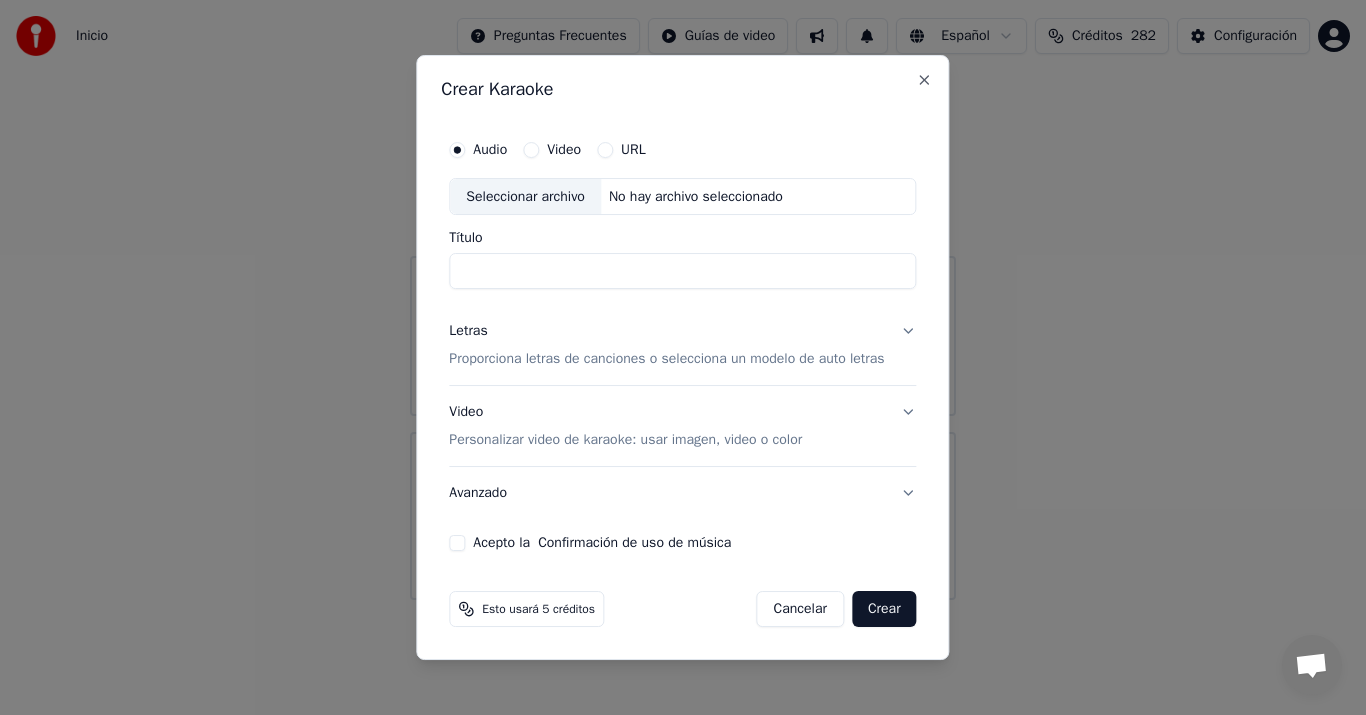 click on "Seleccionar archivo" at bounding box center [525, 197] 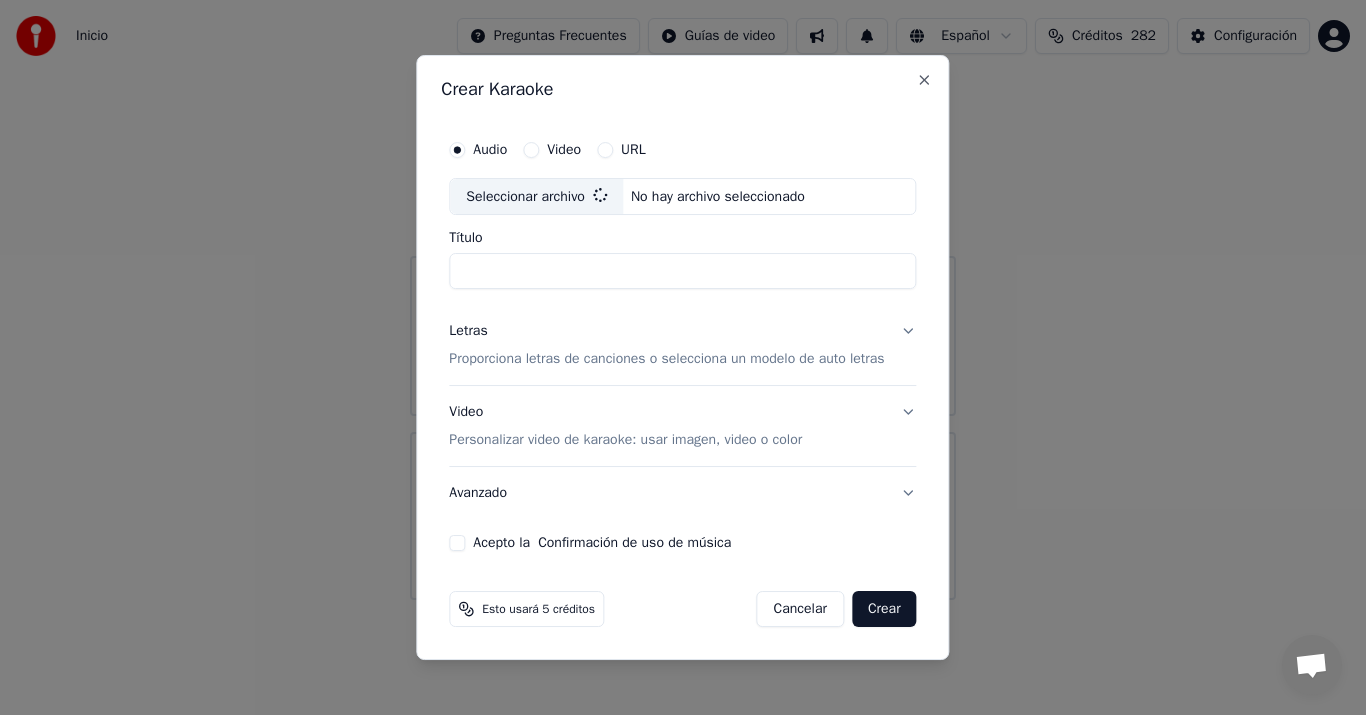type on "**********" 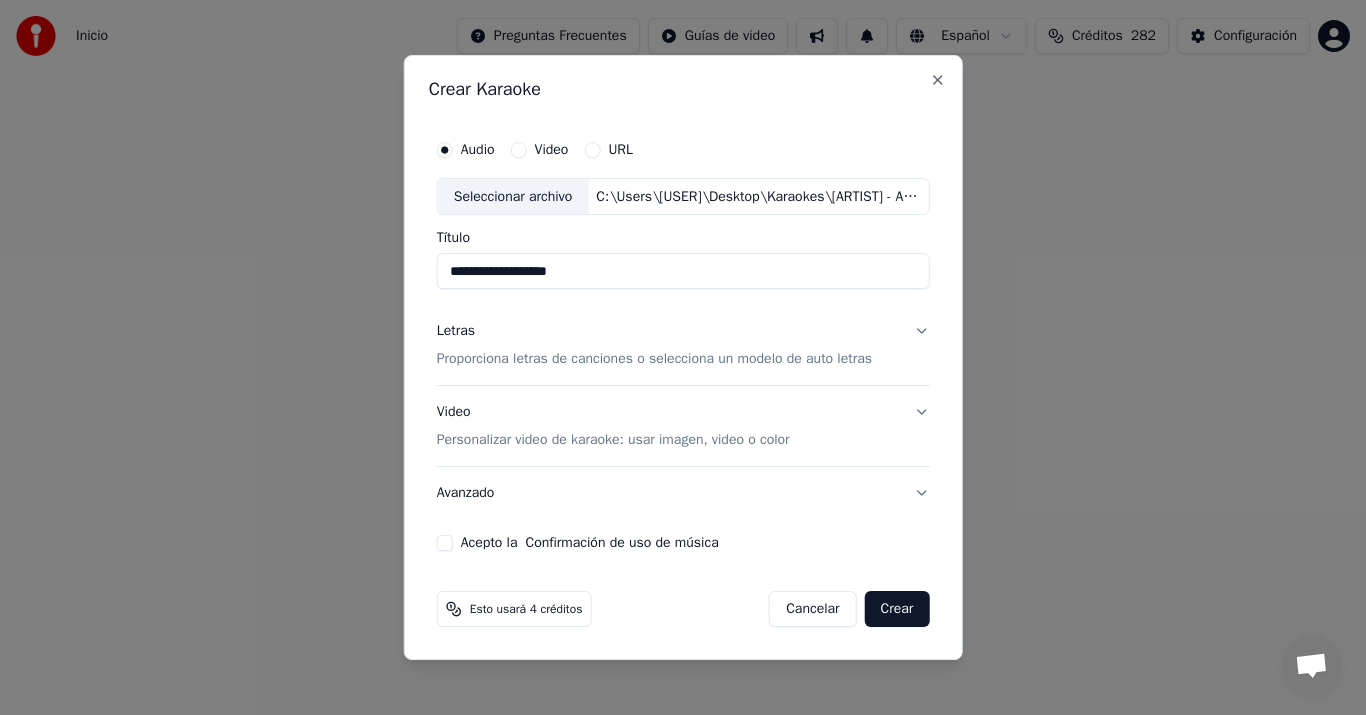click on "Proporciona letras de canciones o selecciona un modelo de auto letras" at bounding box center (654, 360) 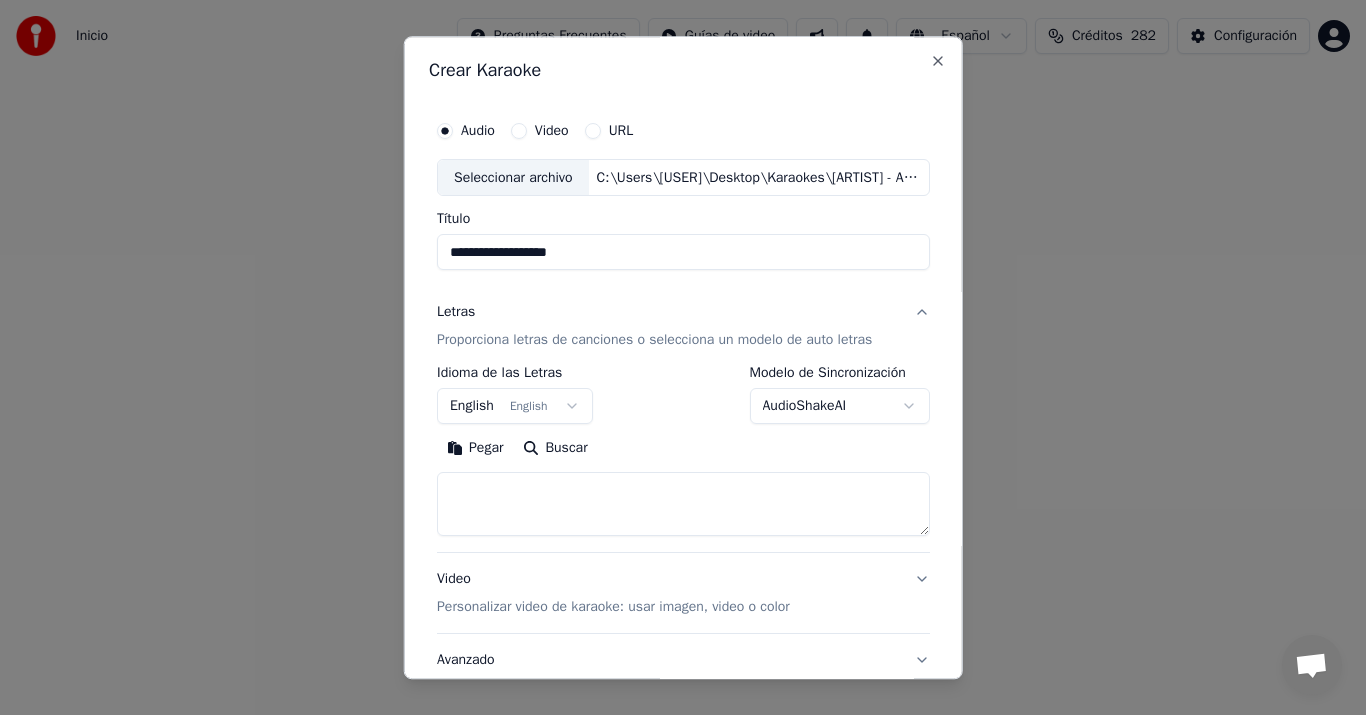 click on "Pegar" at bounding box center (475, 449) 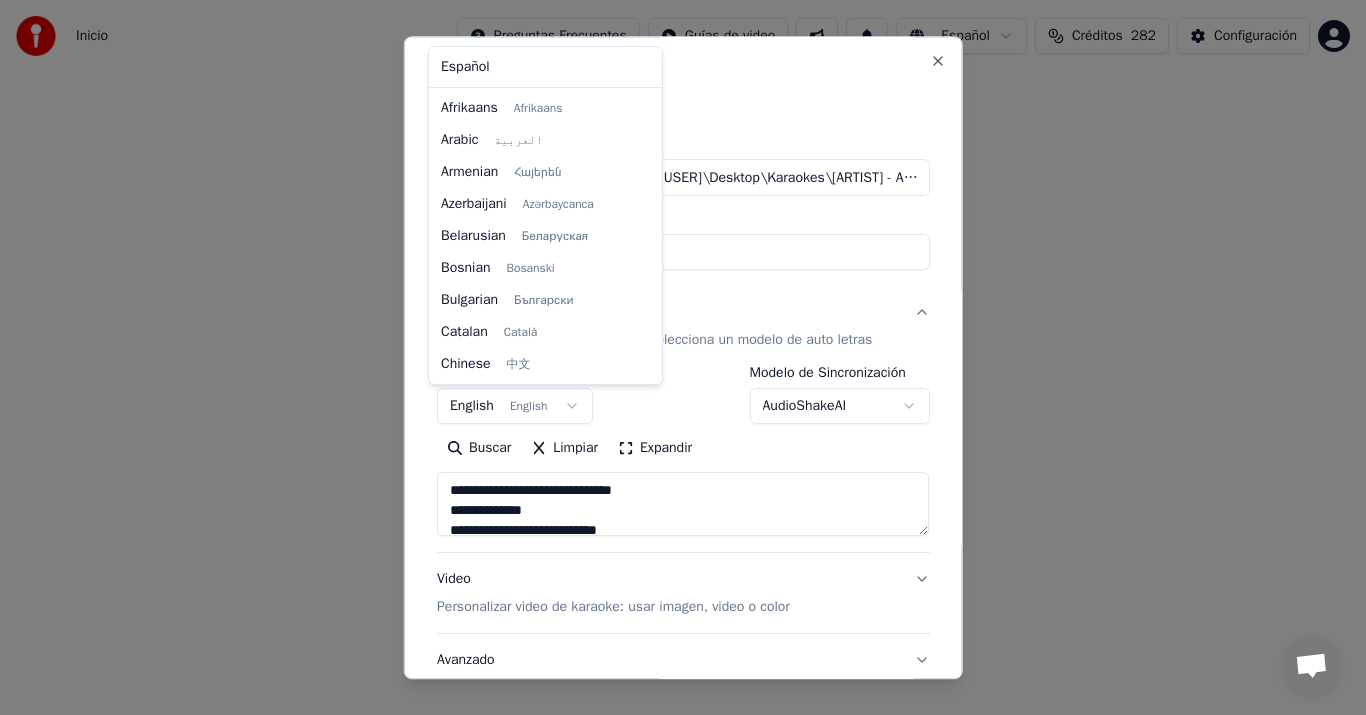 click on "**********" at bounding box center [683, 300] 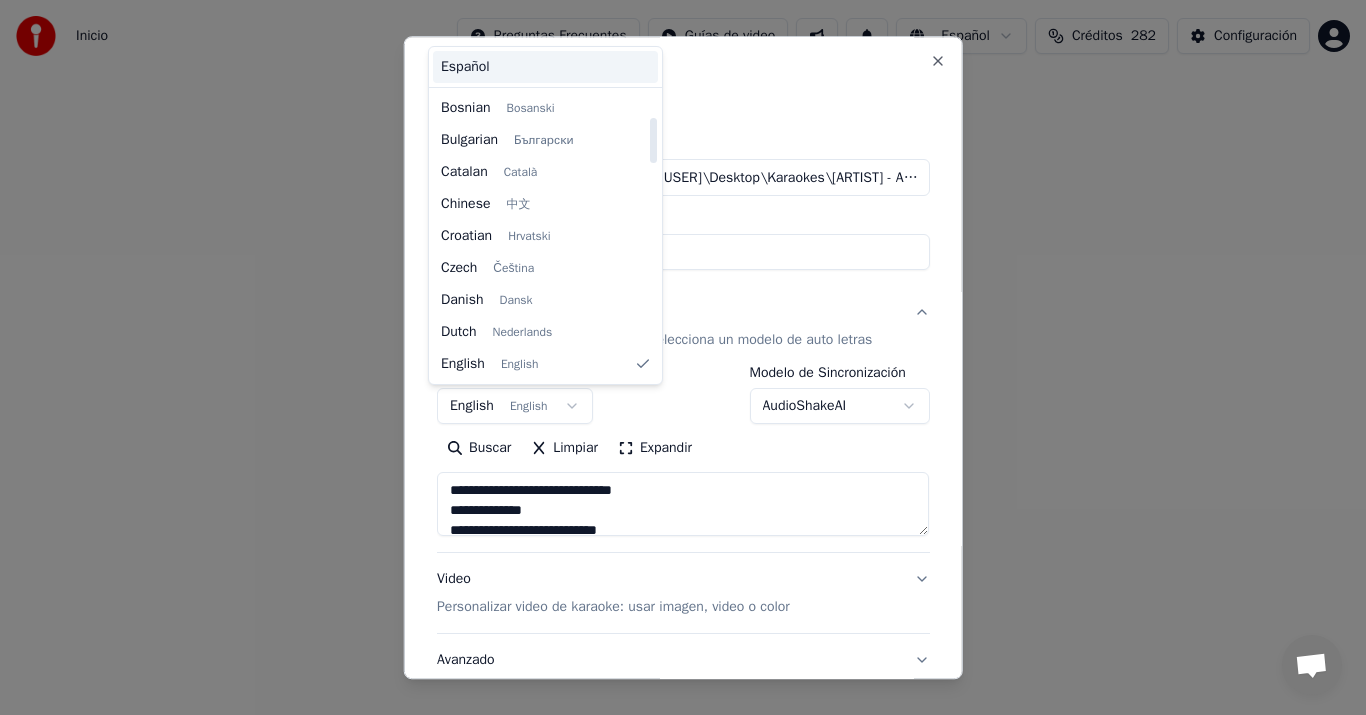 type on "**********" 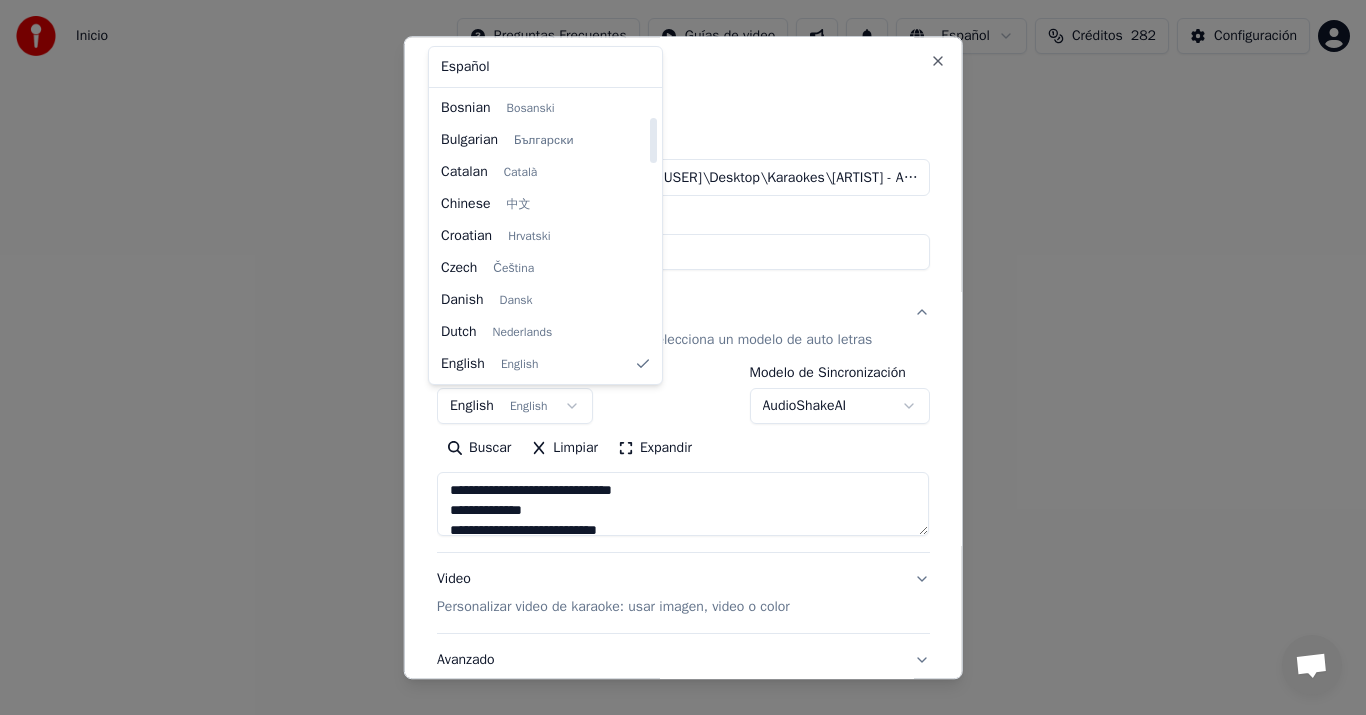select on "**" 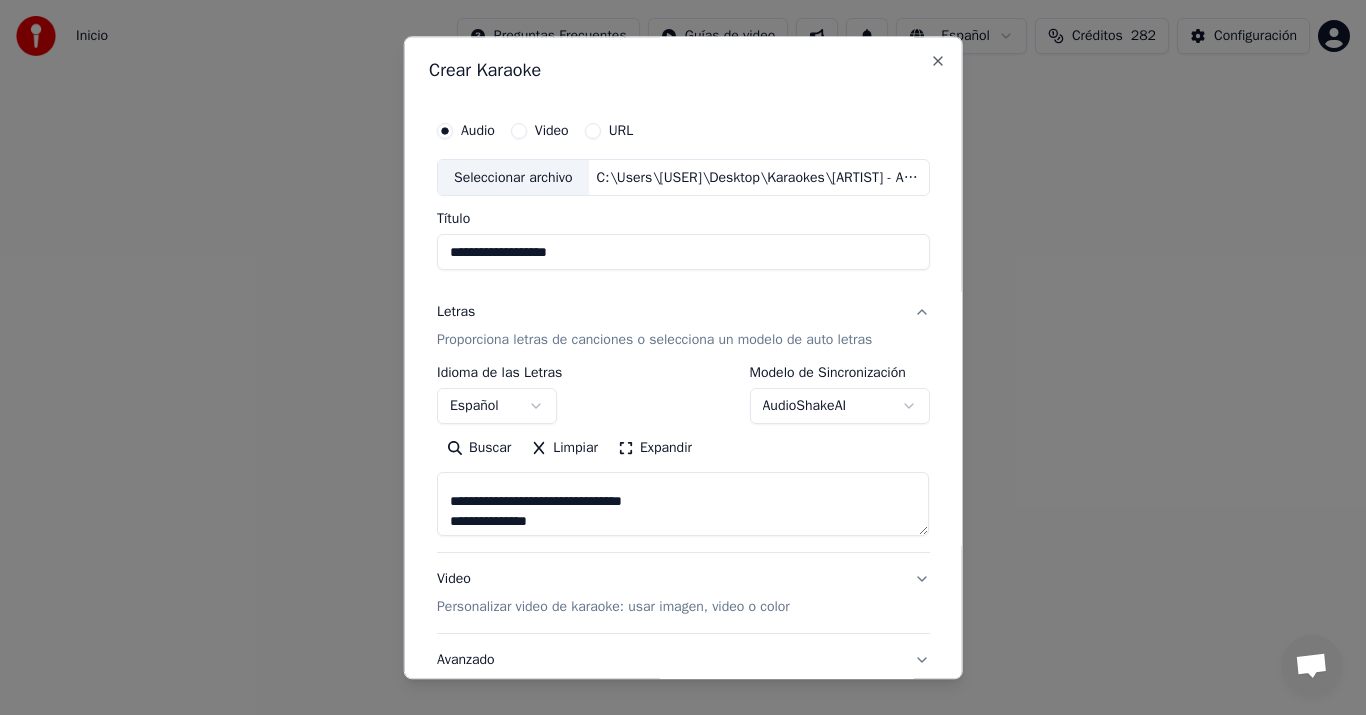 scroll, scrollTop: 190, scrollLeft: 0, axis: vertical 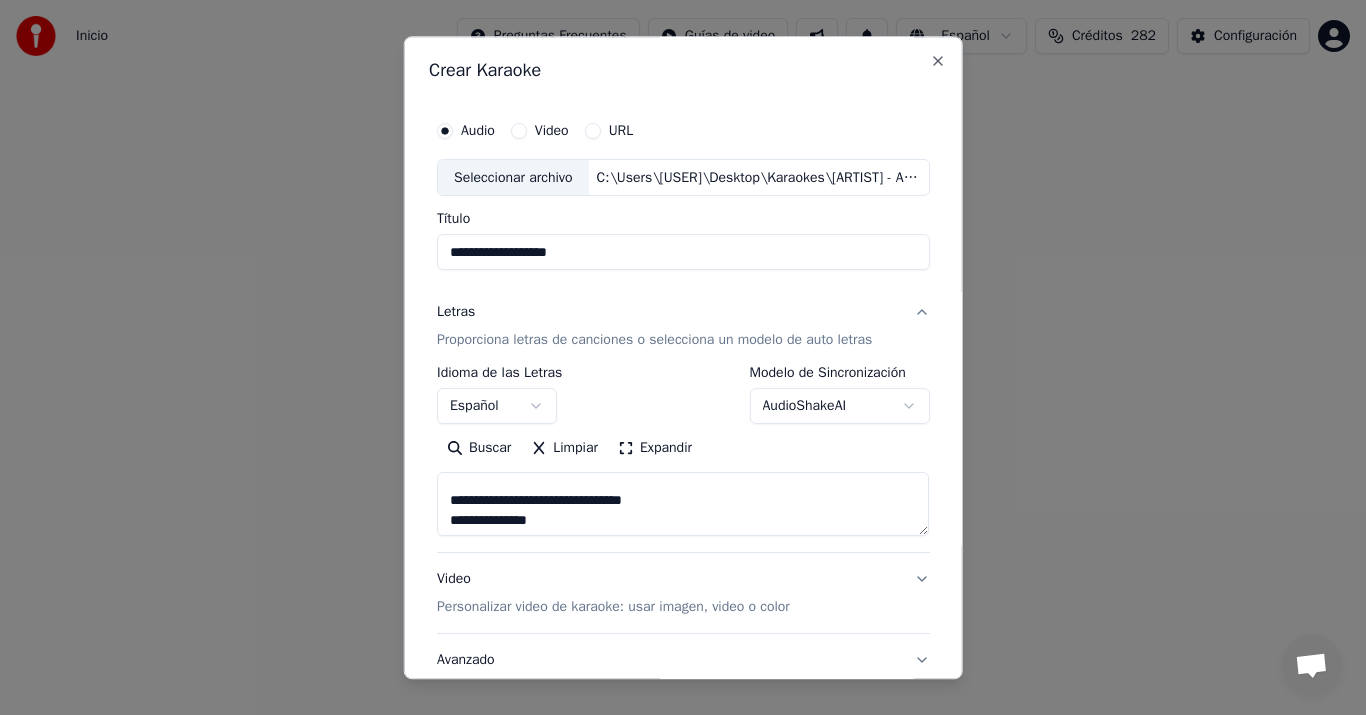 click on "Video Personalizar video de karaoke: usar imagen, video o color" at bounding box center [613, 594] 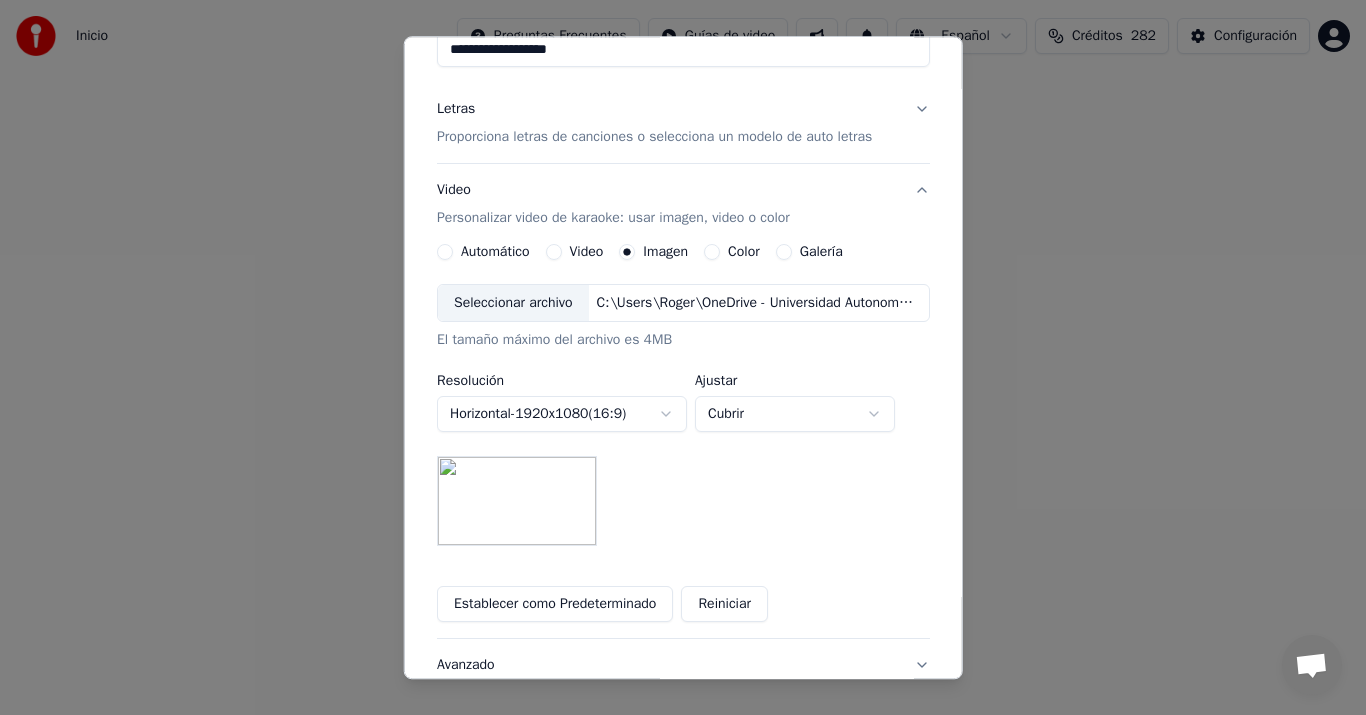 scroll, scrollTop: 204, scrollLeft: 0, axis: vertical 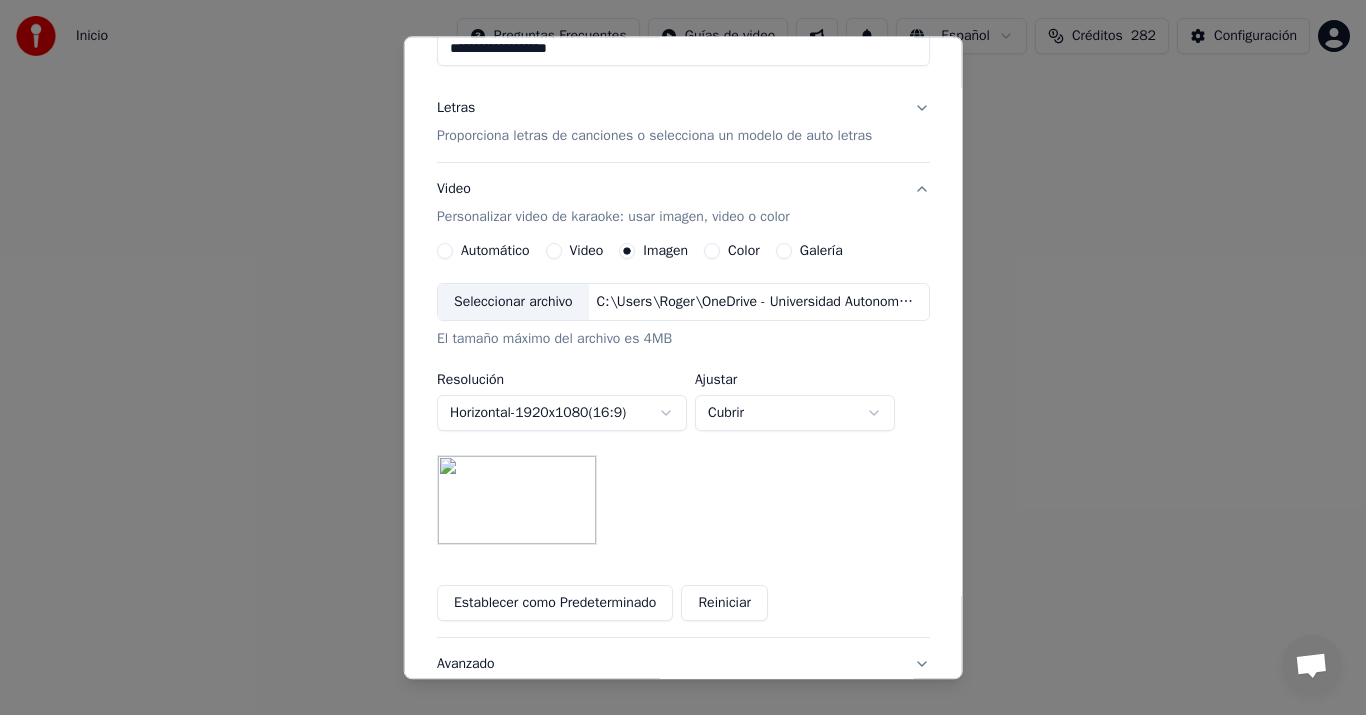 click on "Seleccionar archivo" at bounding box center (513, 303) 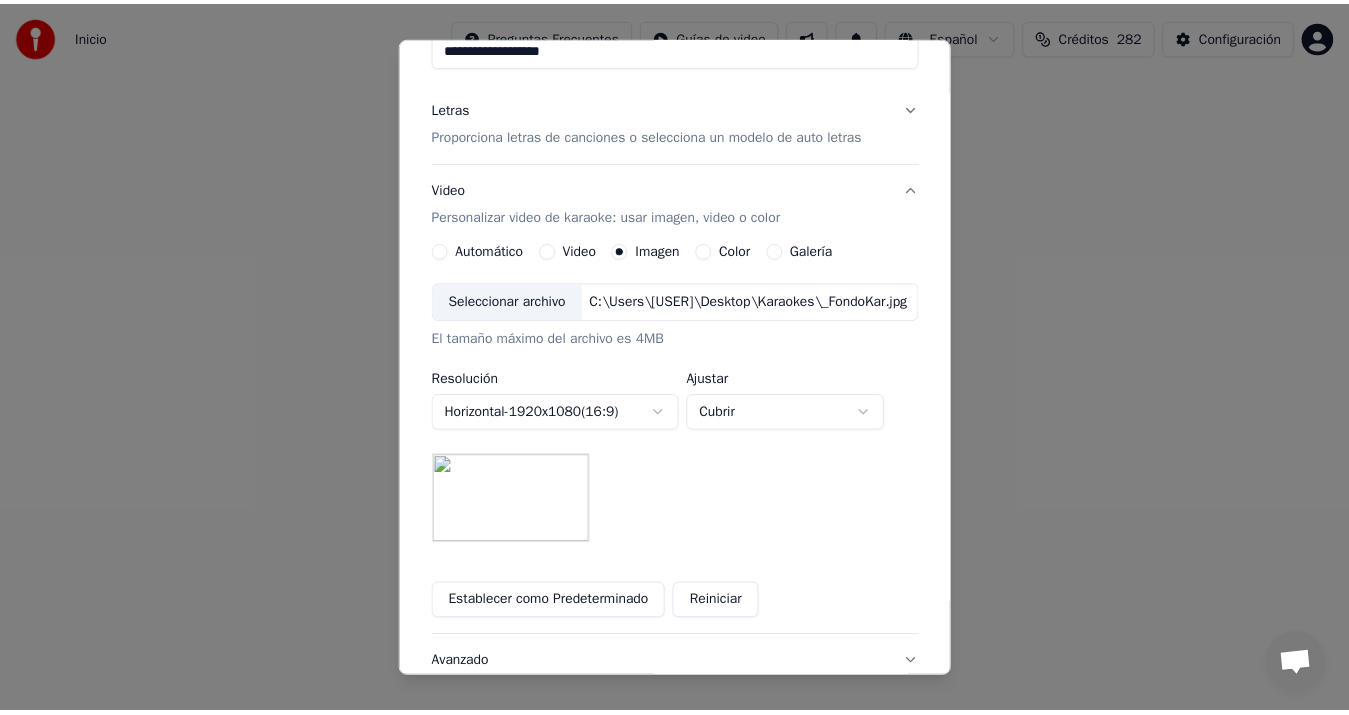 scroll, scrollTop: 356, scrollLeft: 0, axis: vertical 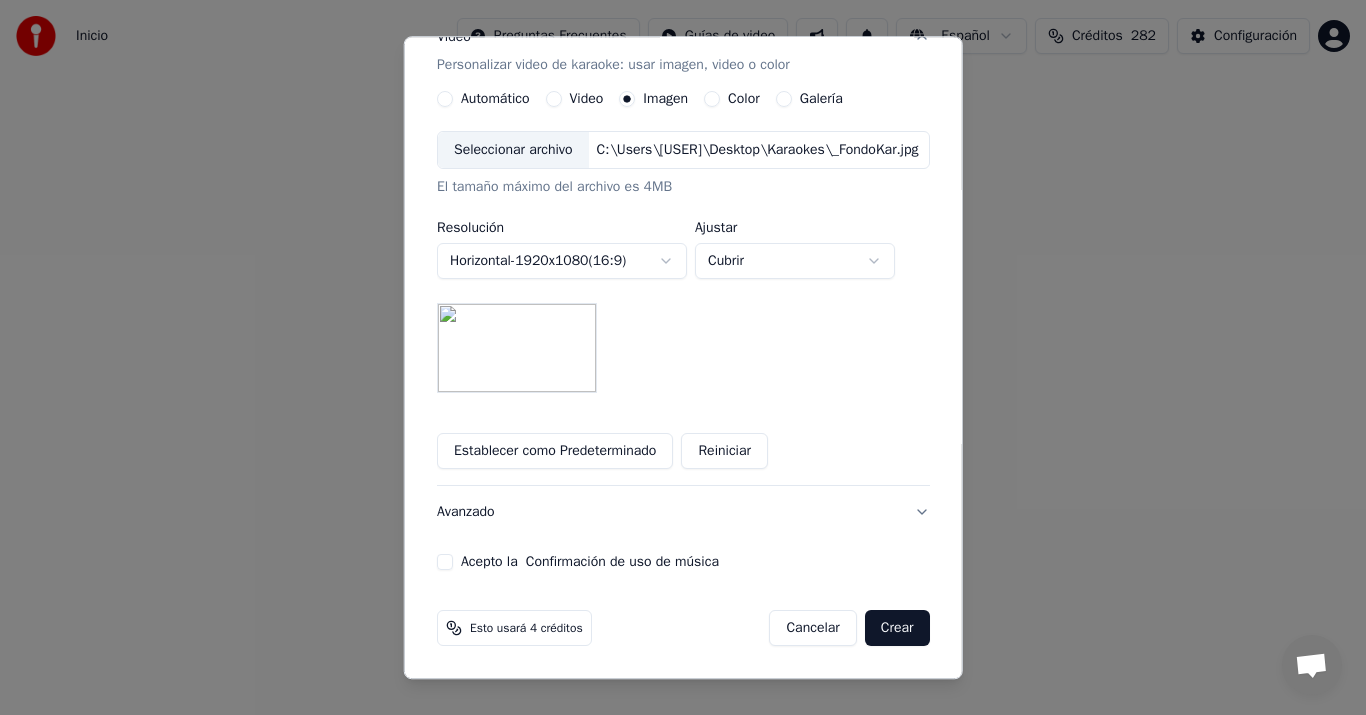 click on "**********" at bounding box center (683, 163) 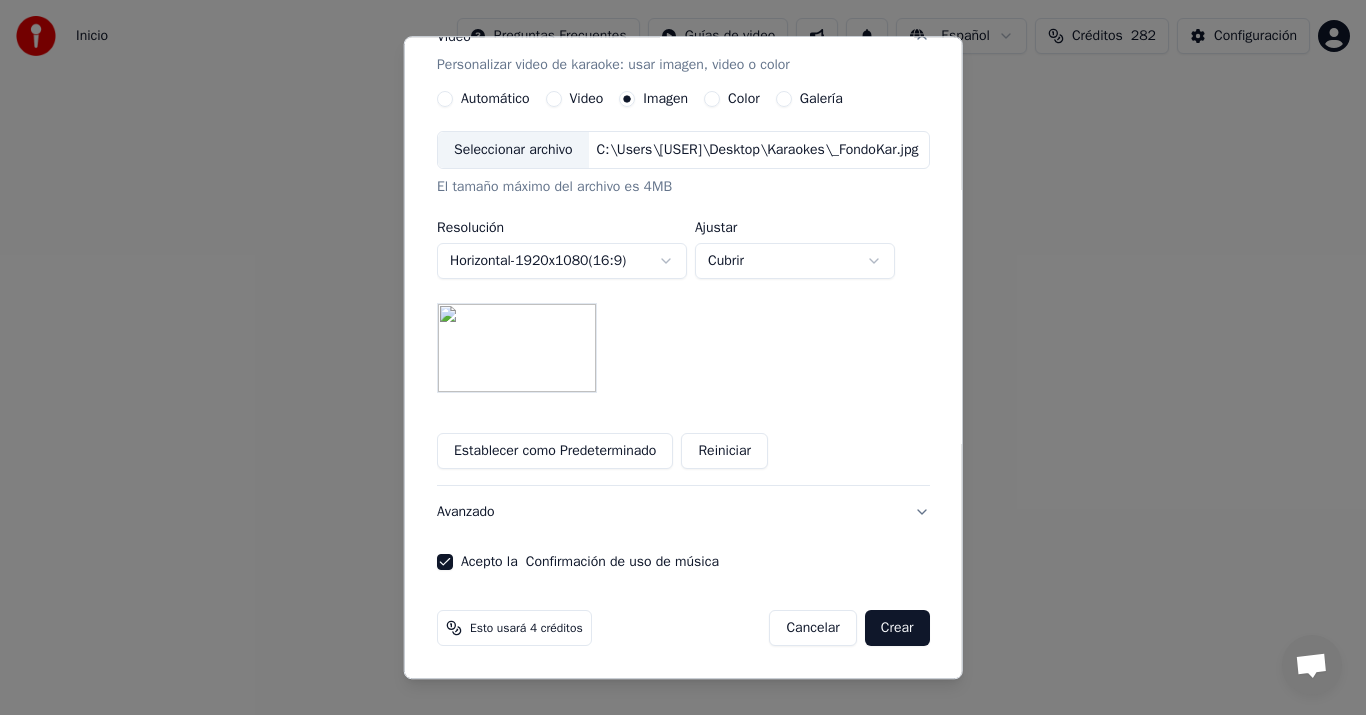 click on "Crear" at bounding box center [897, 629] 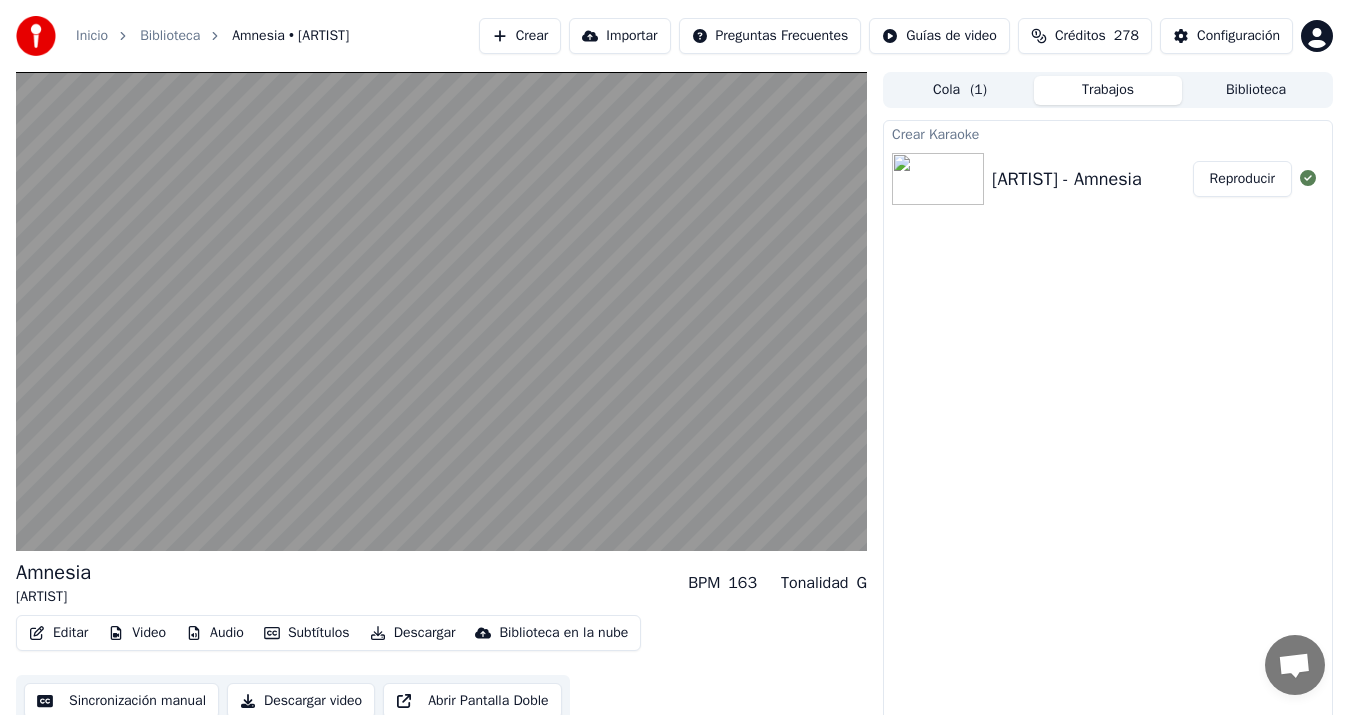 click on "Crear Karaoke [ARTIST] - Amnesia Reproducir" at bounding box center [1108, 424] 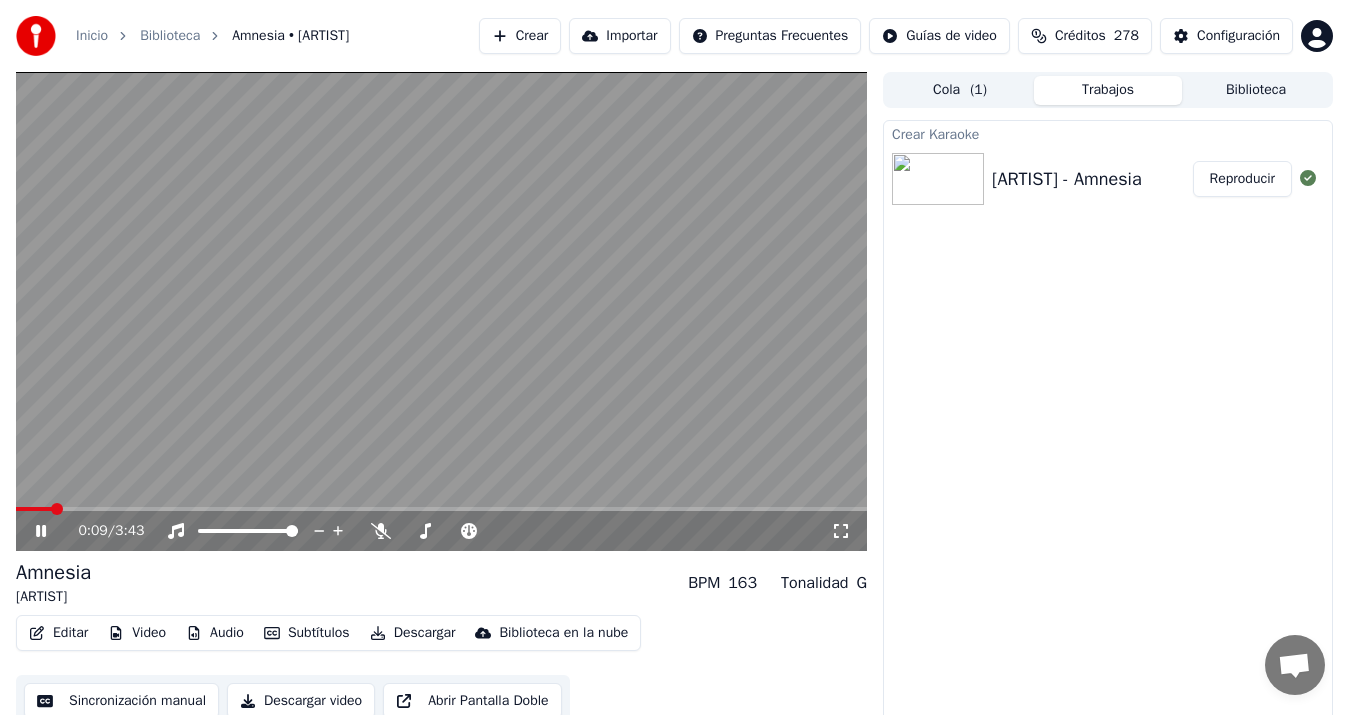 click on "Sincronización manual" at bounding box center [121, 701] 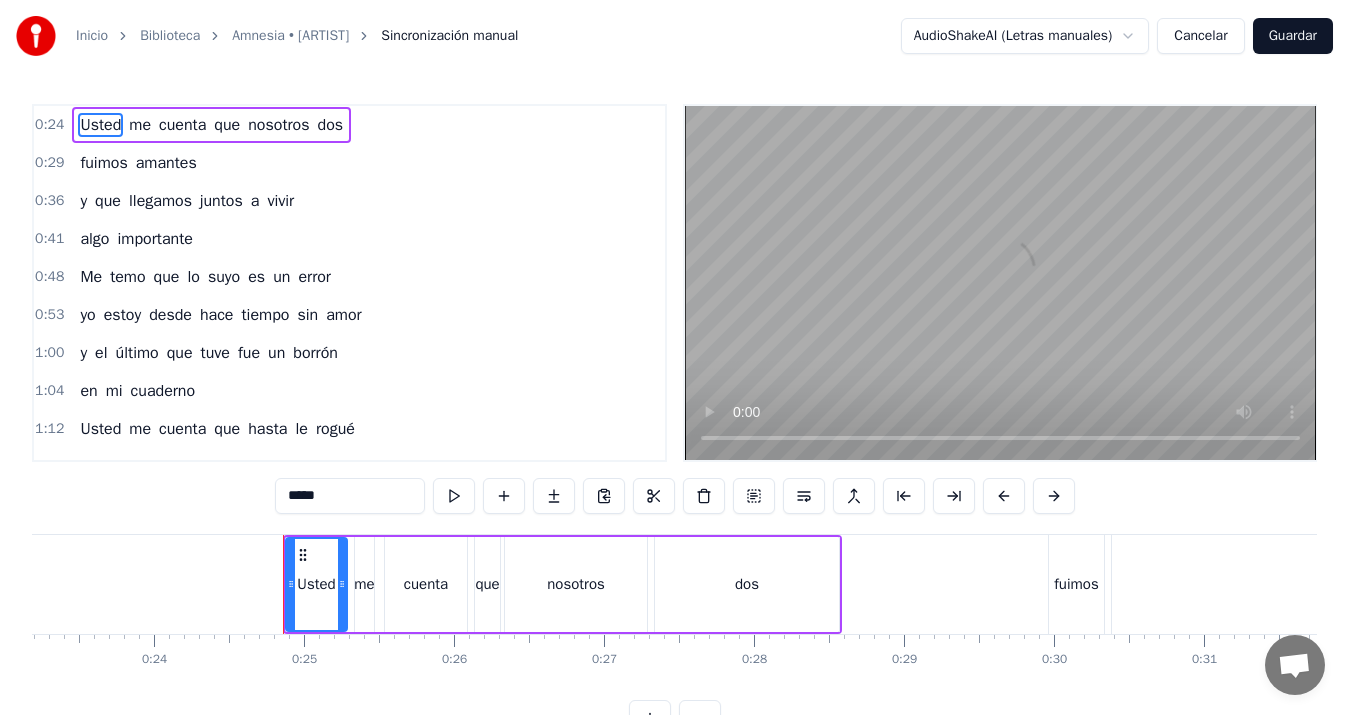 scroll, scrollTop: 0, scrollLeft: 3629, axis: horizontal 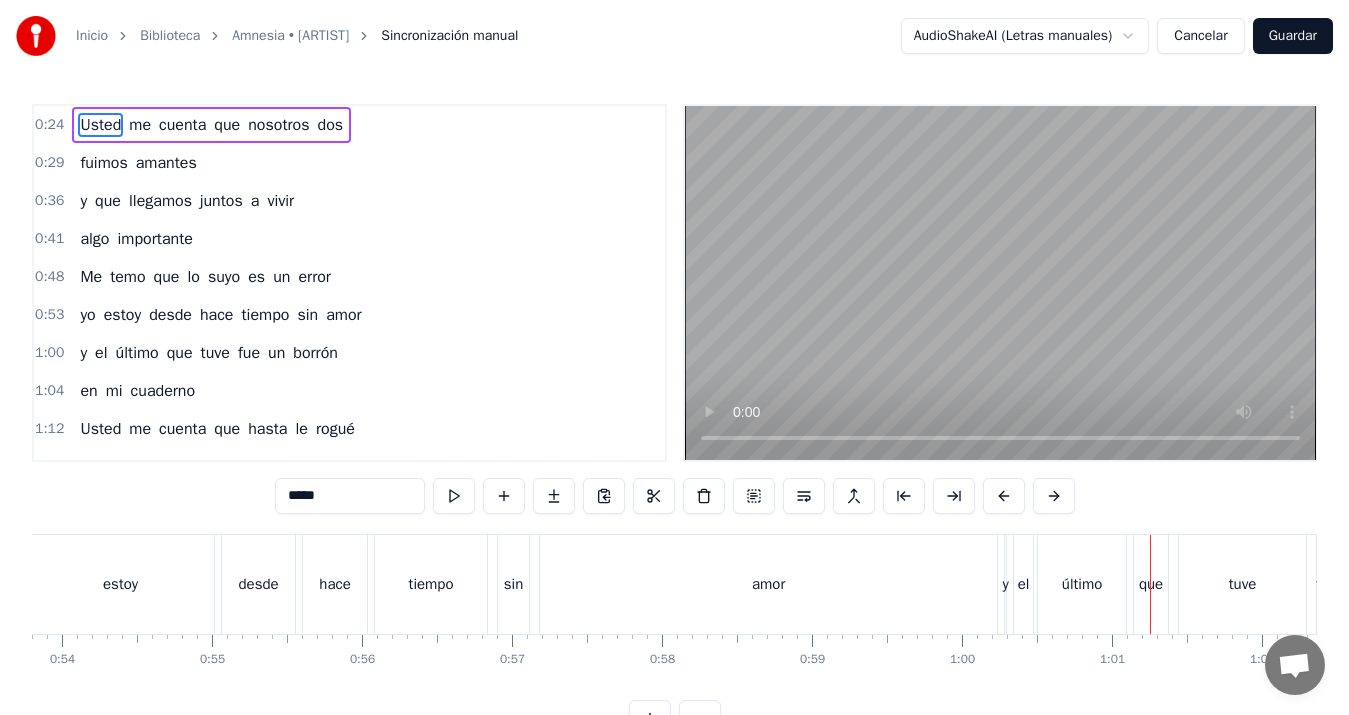 click on "amor" at bounding box center (768, 584) 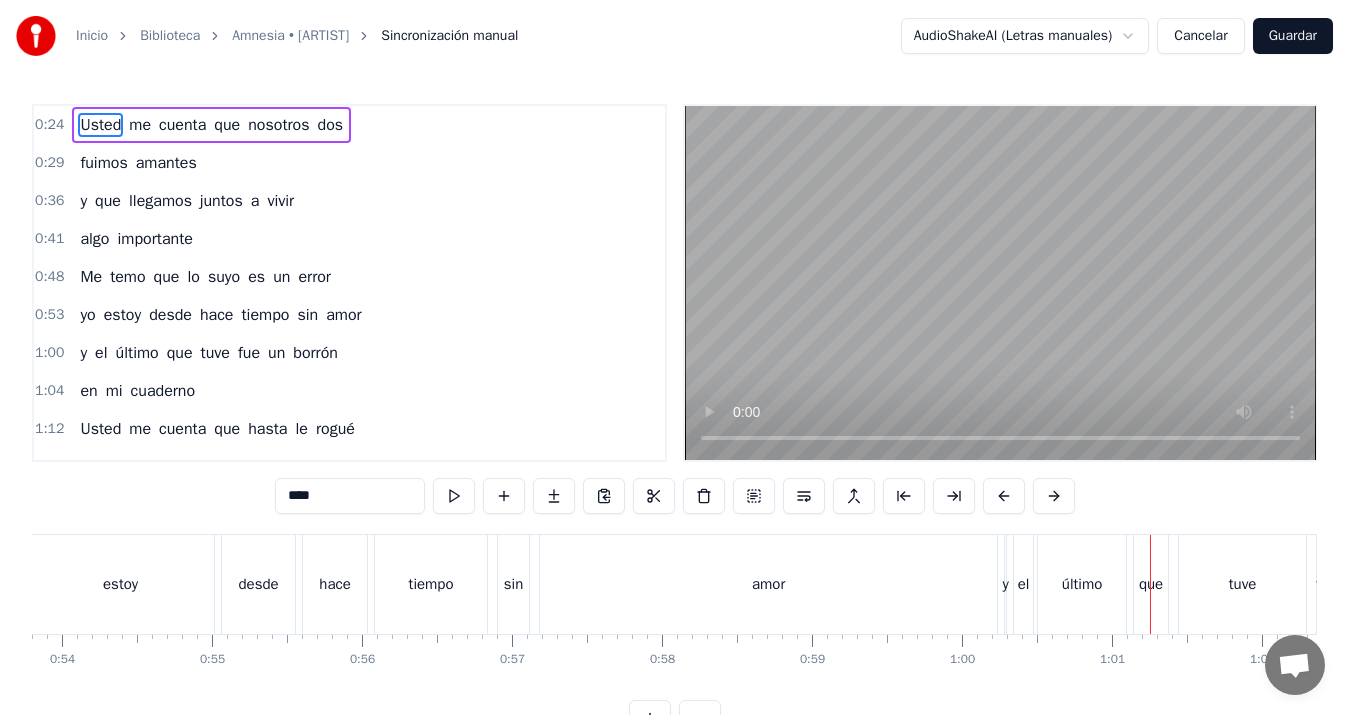 scroll, scrollTop: 32, scrollLeft: 0, axis: vertical 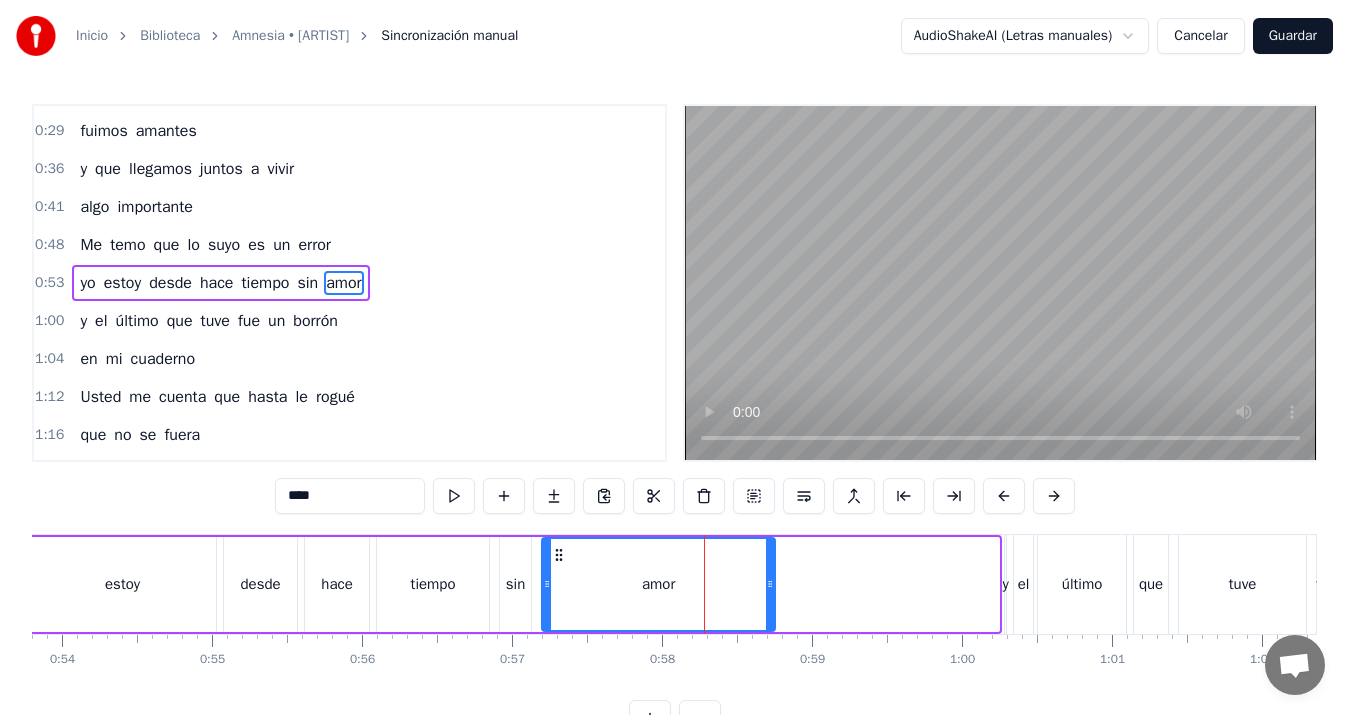 drag, startPoint x: 994, startPoint y: 581, endPoint x: 770, endPoint y: 568, distance: 224.37692 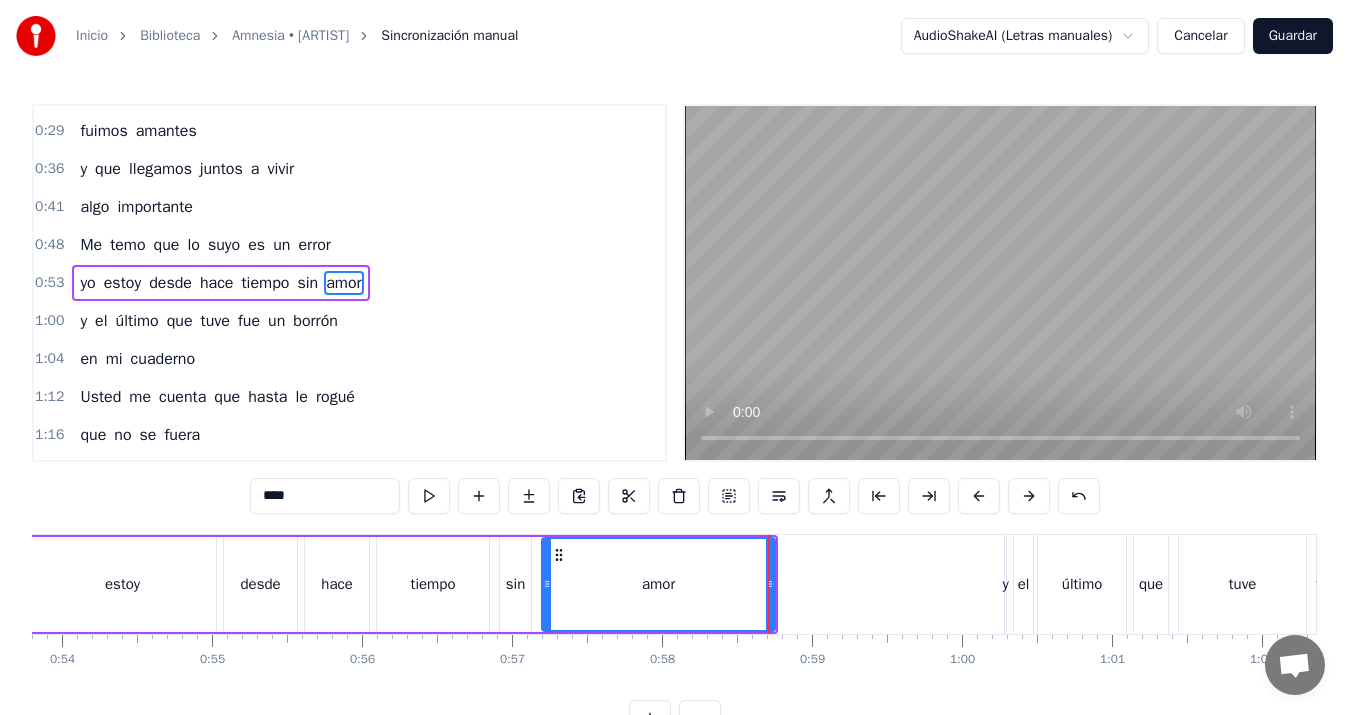 click on "tiempo" at bounding box center [433, 584] 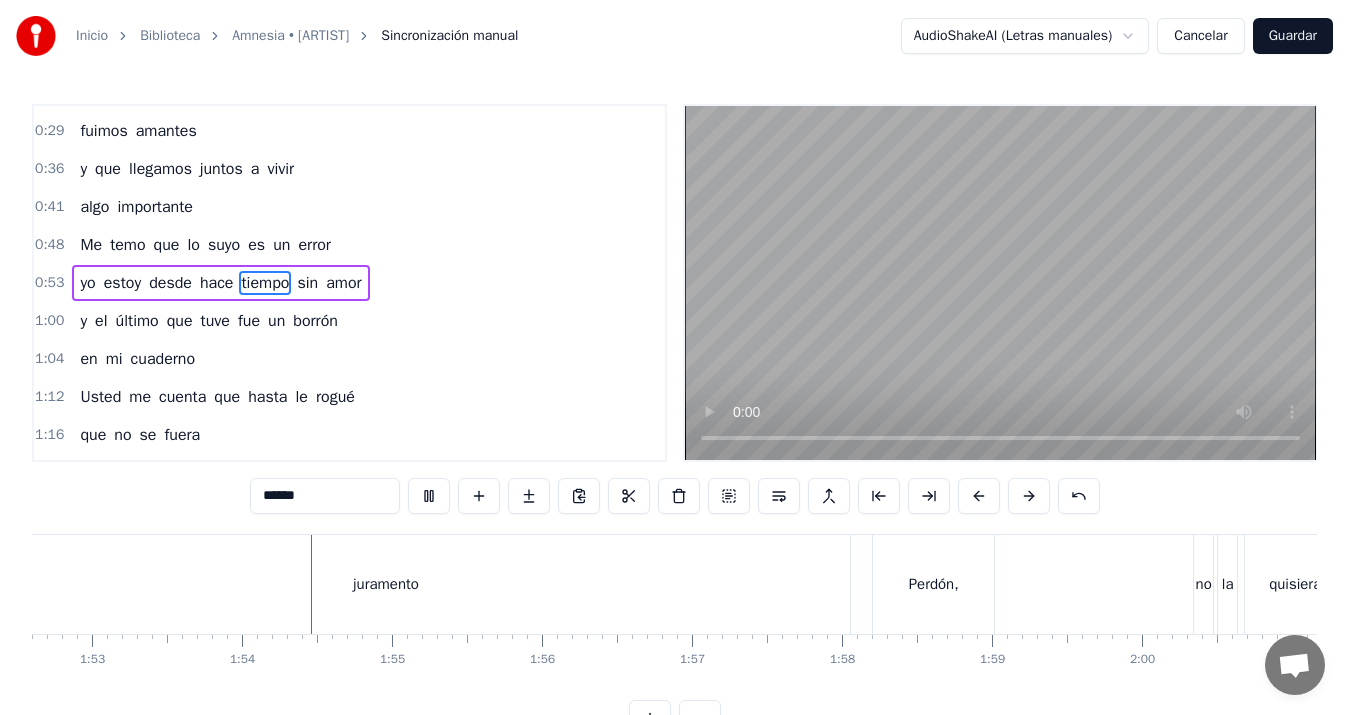 scroll, scrollTop: 0, scrollLeft: 17003, axis: horizontal 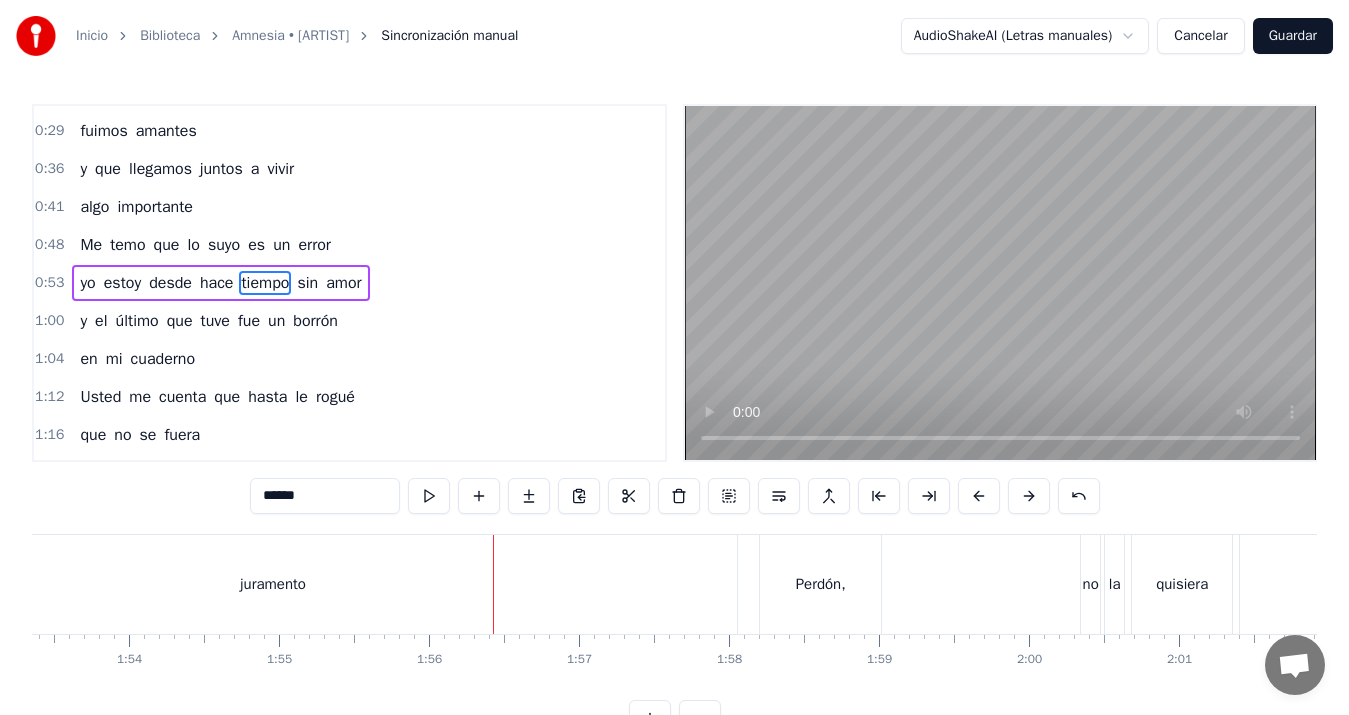 click on "Perdón," at bounding box center [820, 584] 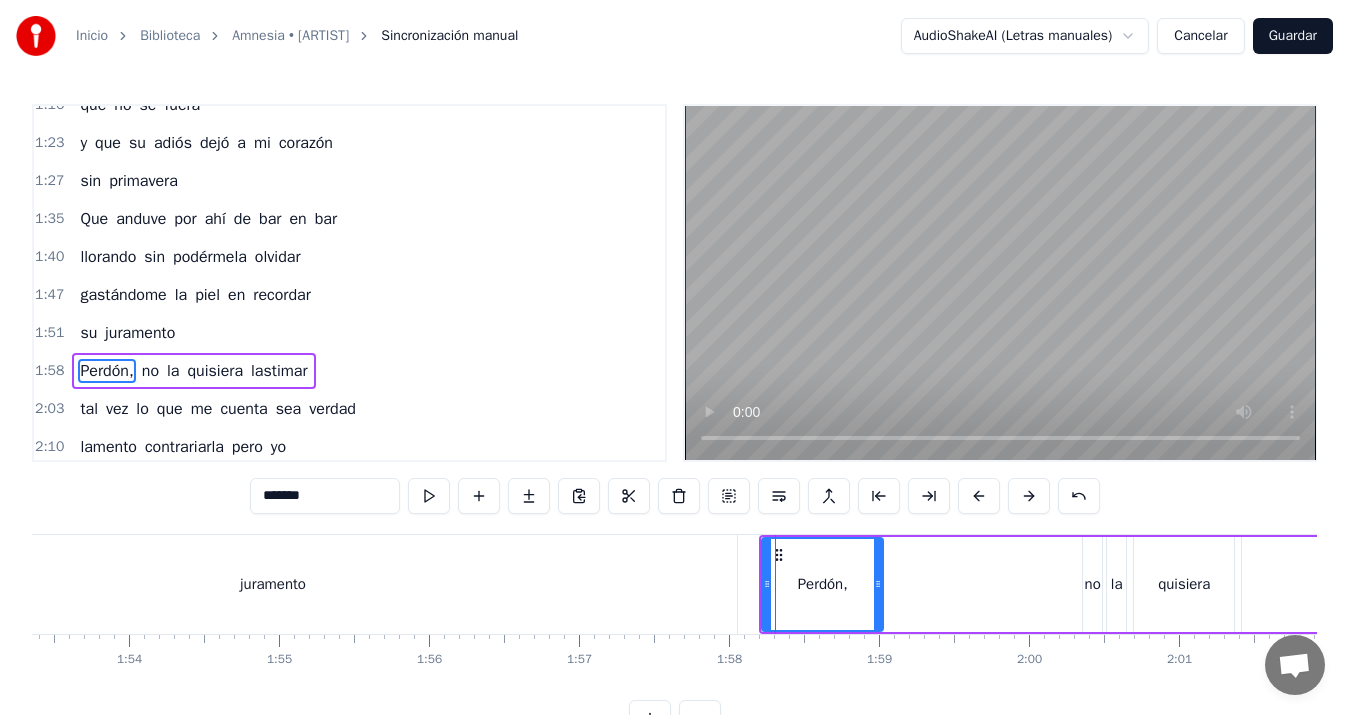 scroll, scrollTop: 450, scrollLeft: 0, axis: vertical 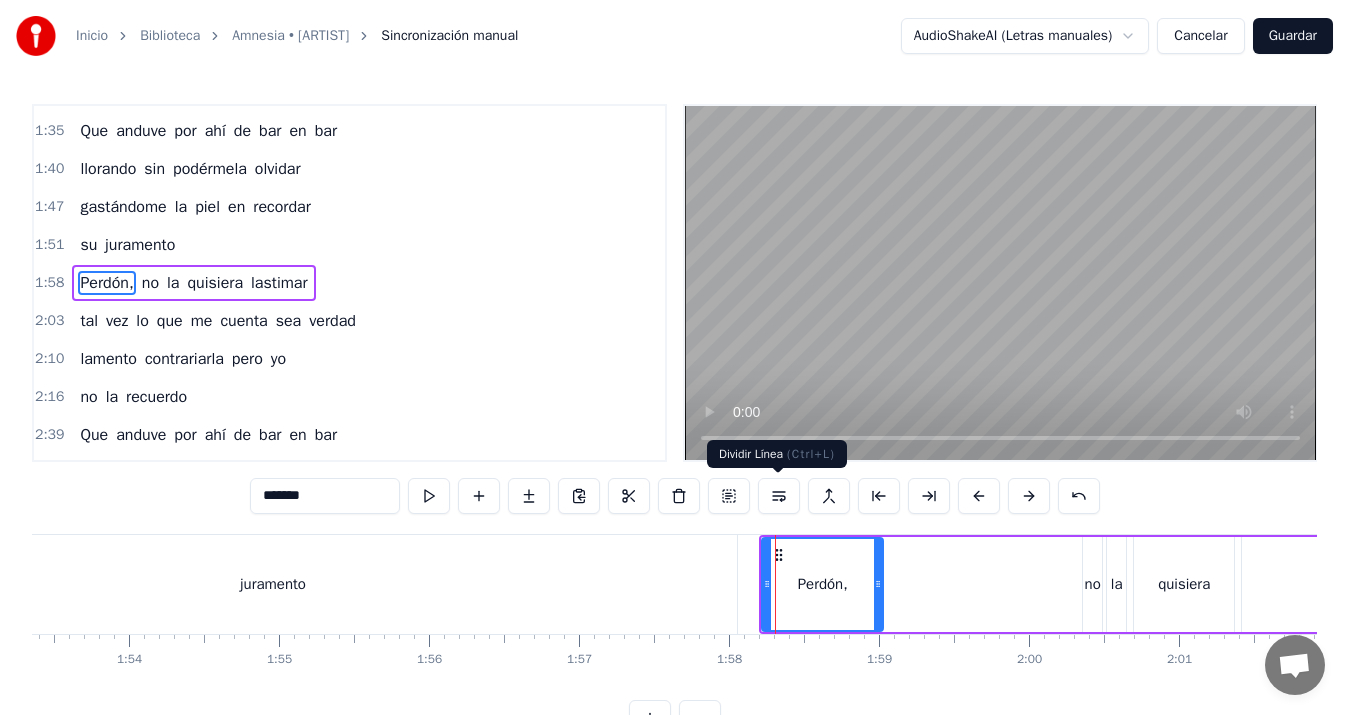 click at bounding box center [779, 496] 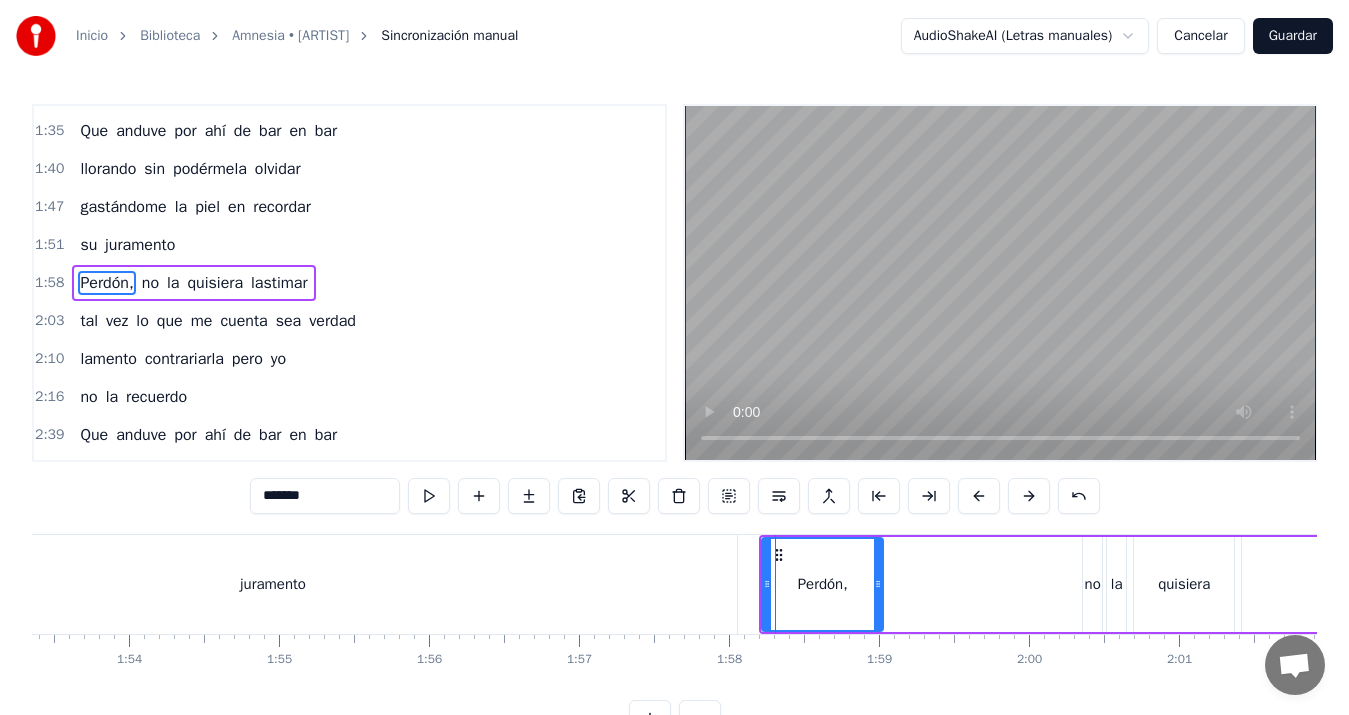 click on "juramento" at bounding box center (273, 584) 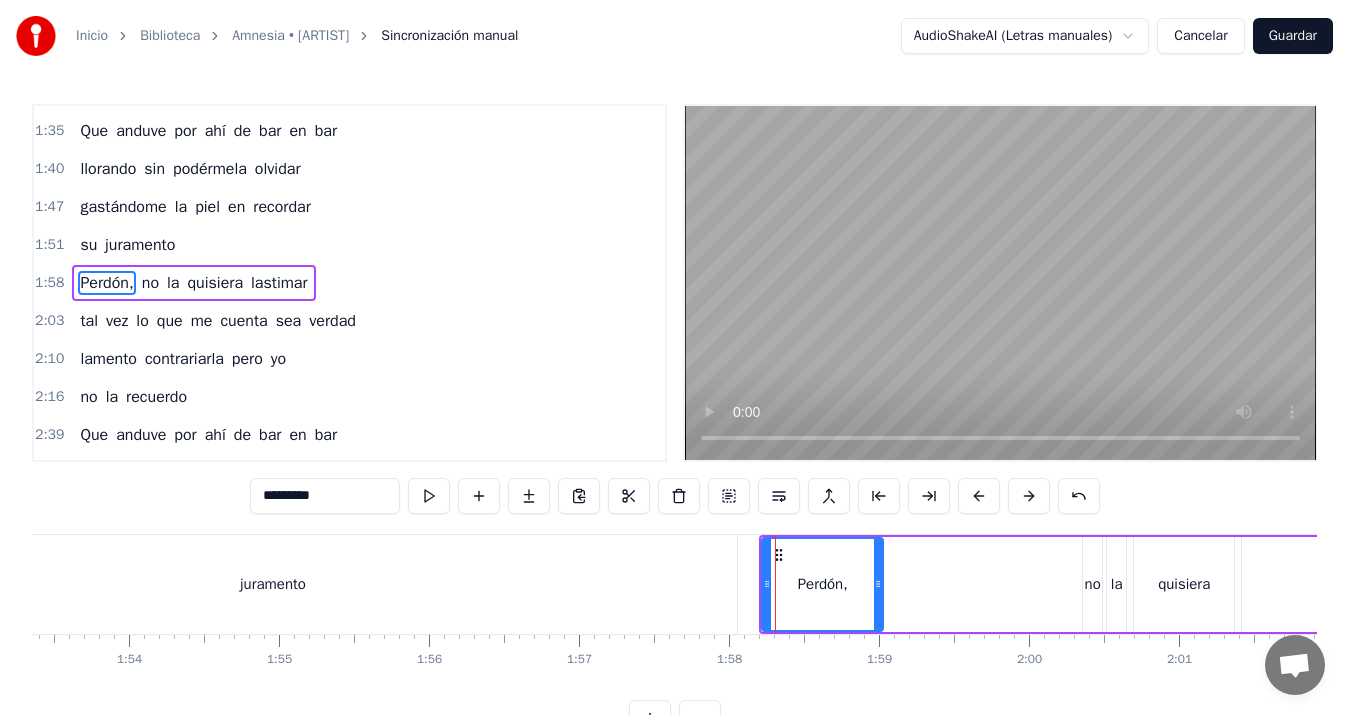 scroll, scrollTop: 412, scrollLeft: 0, axis: vertical 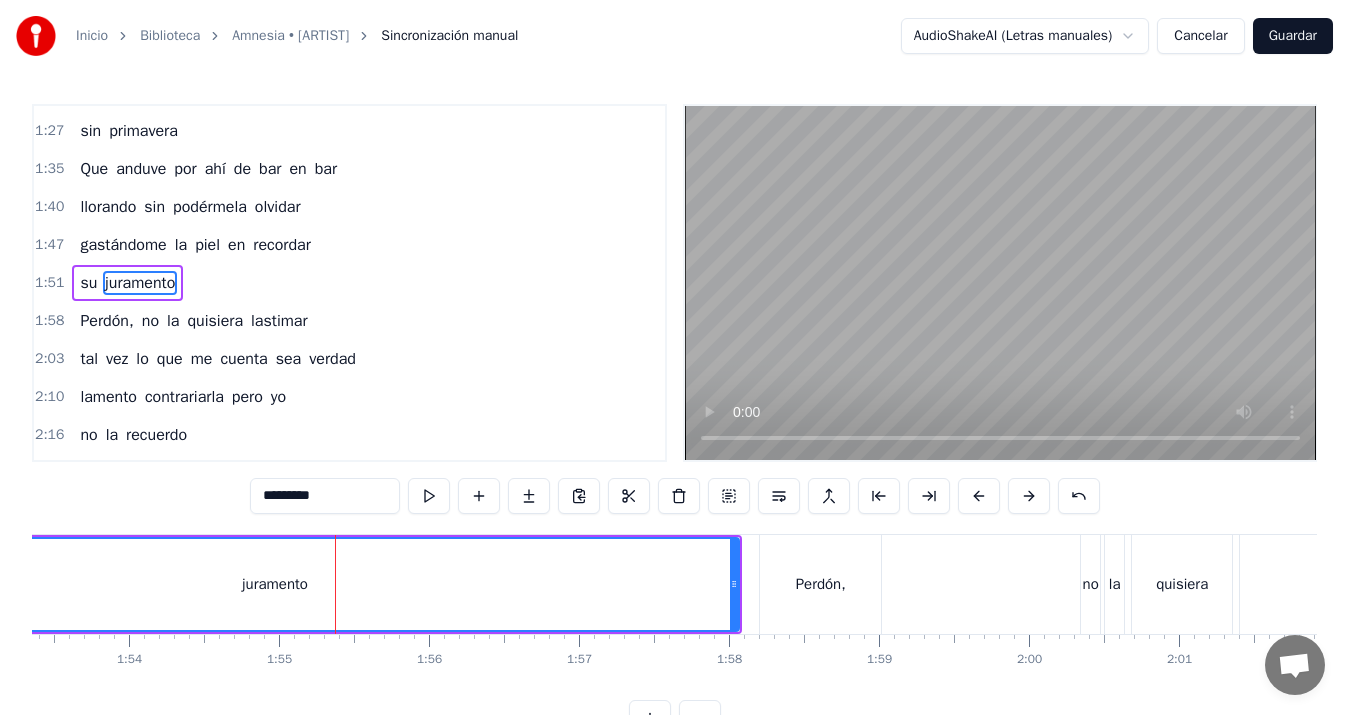 click on "Perdón," at bounding box center [820, 584] 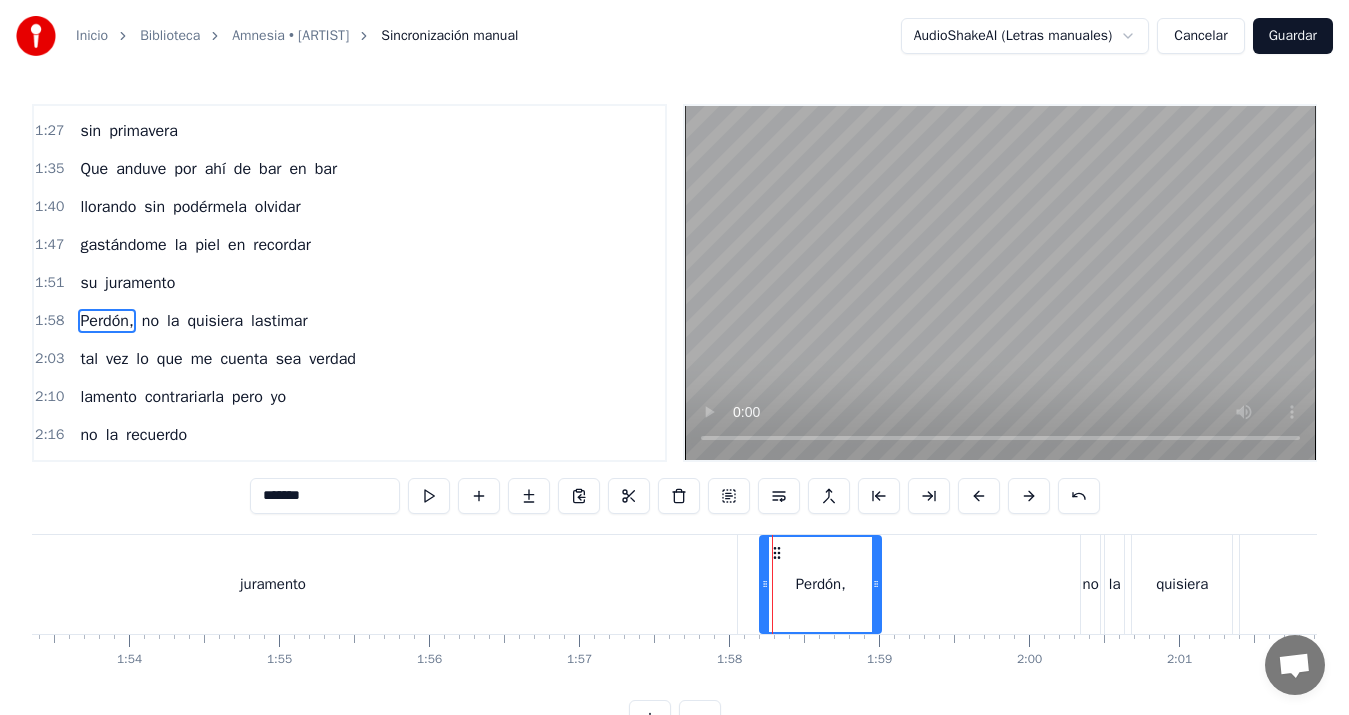 scroll, scrollTop: 450, scrollLeft: 0, axis: vertical 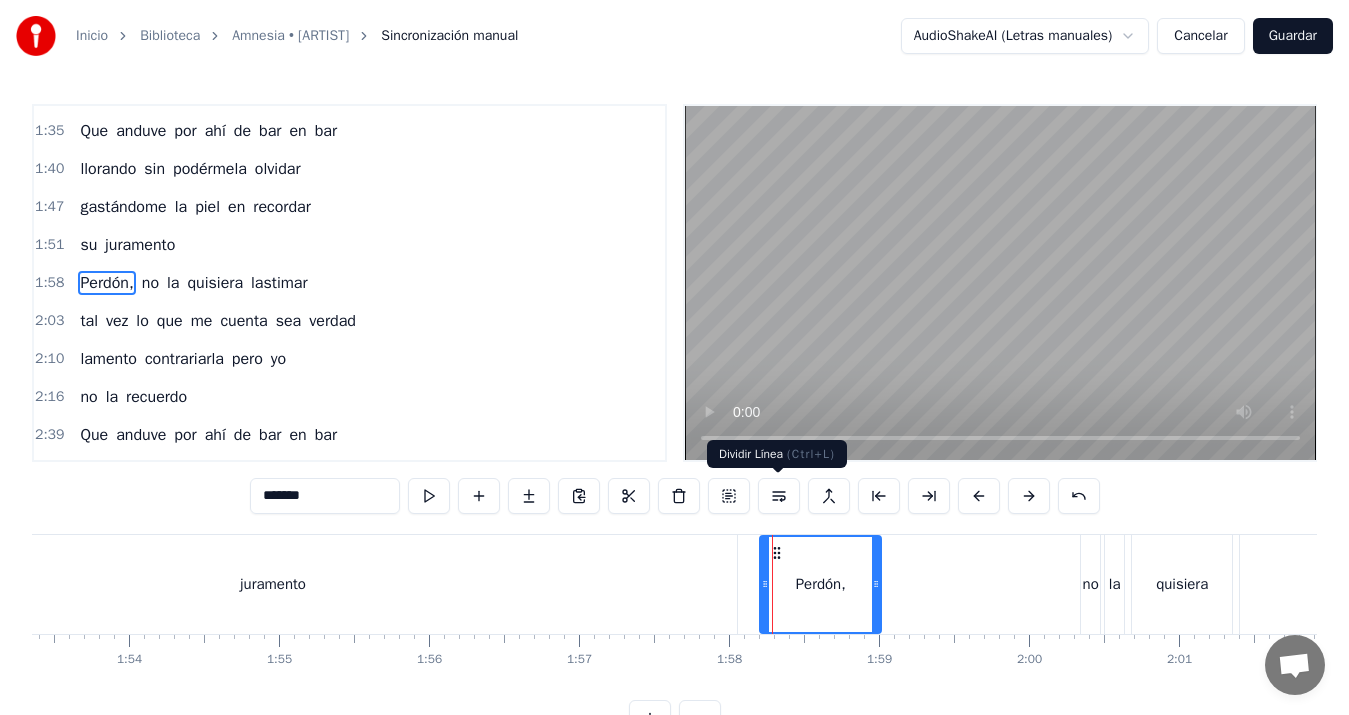 click at bounding box center [779, 496] 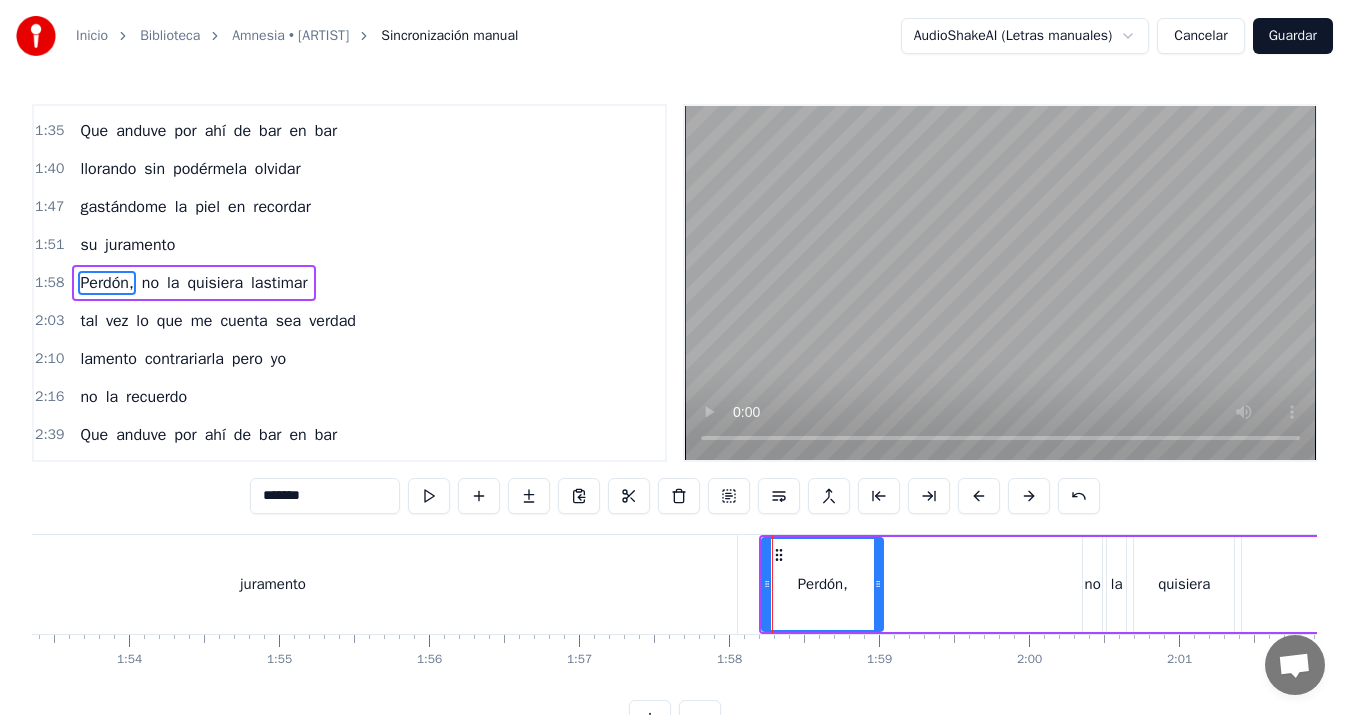 click on "juramento" at bounding box center [273, 584] 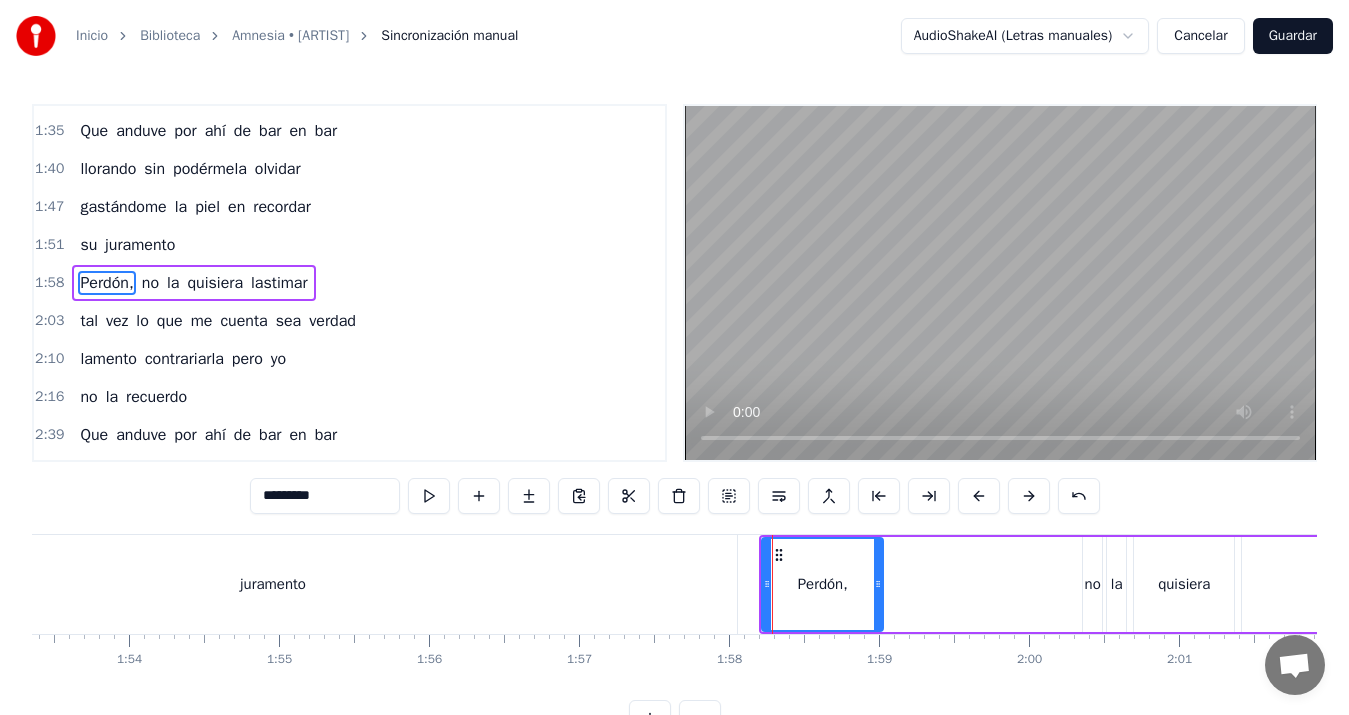 scroll, scrollTop: 412, scrollLeft: 0, axis: vertical 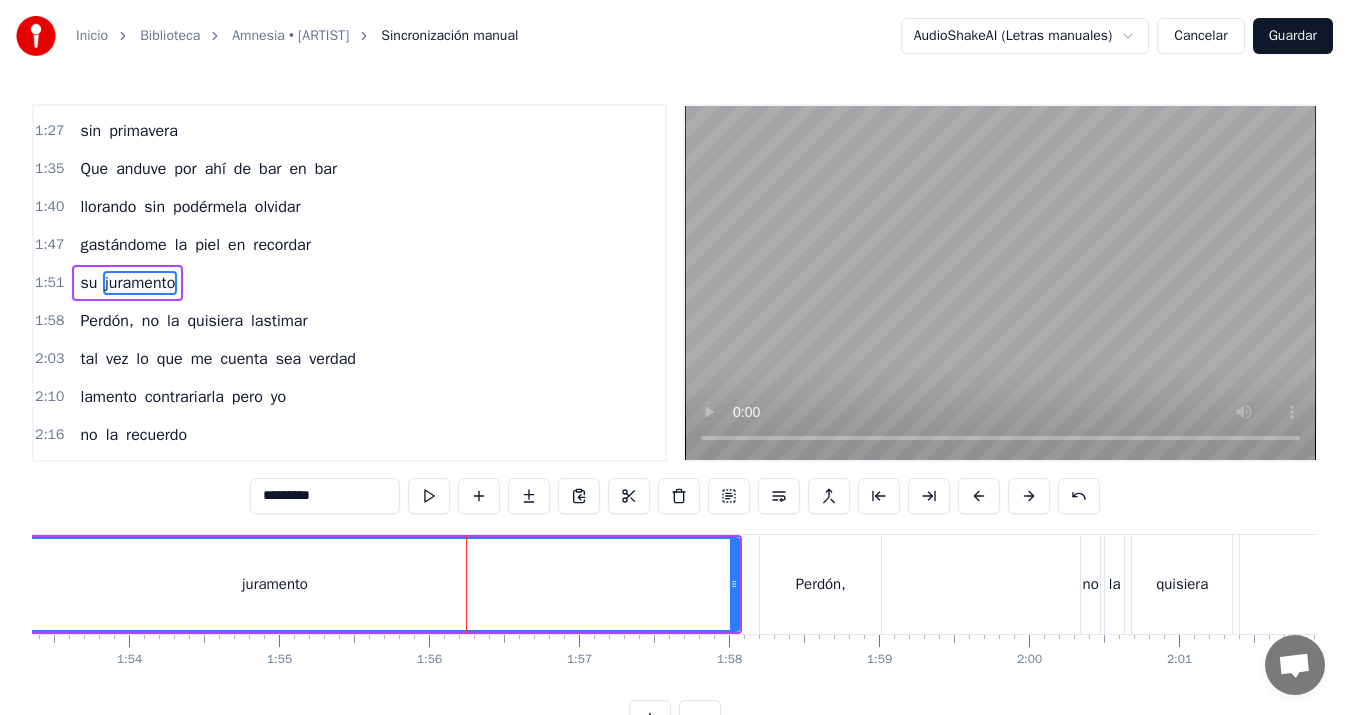 click on "Perdón," at bounding box center (820, 584) 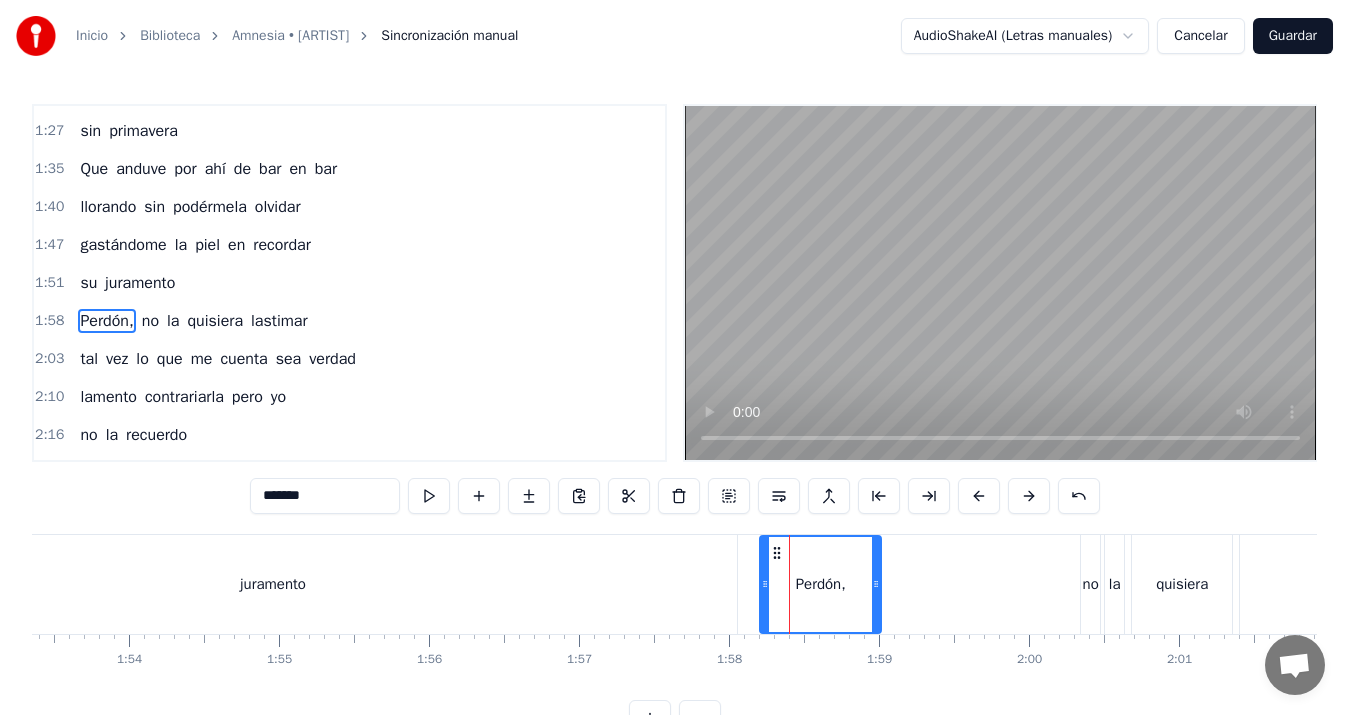 scroll, scrollTop: 450, scrollLeft: 0, axis: vertical 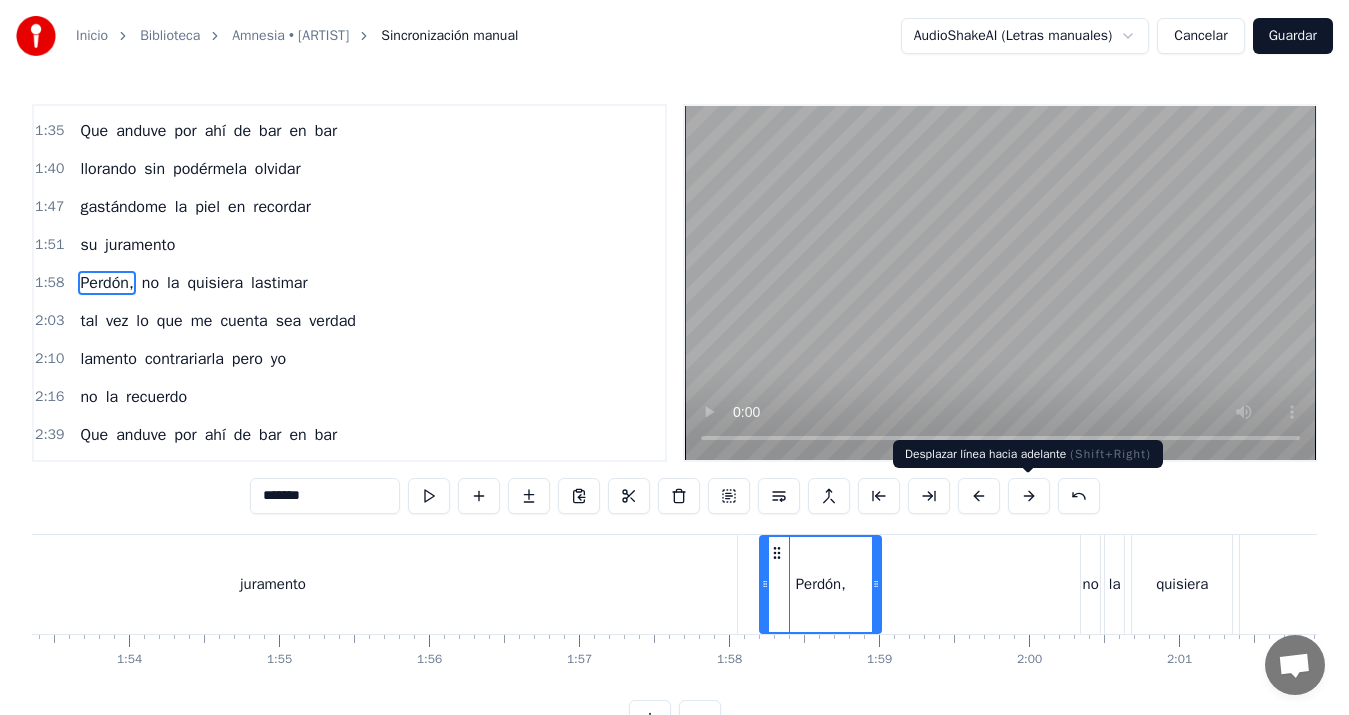 click at bounding box center (1029, 496) 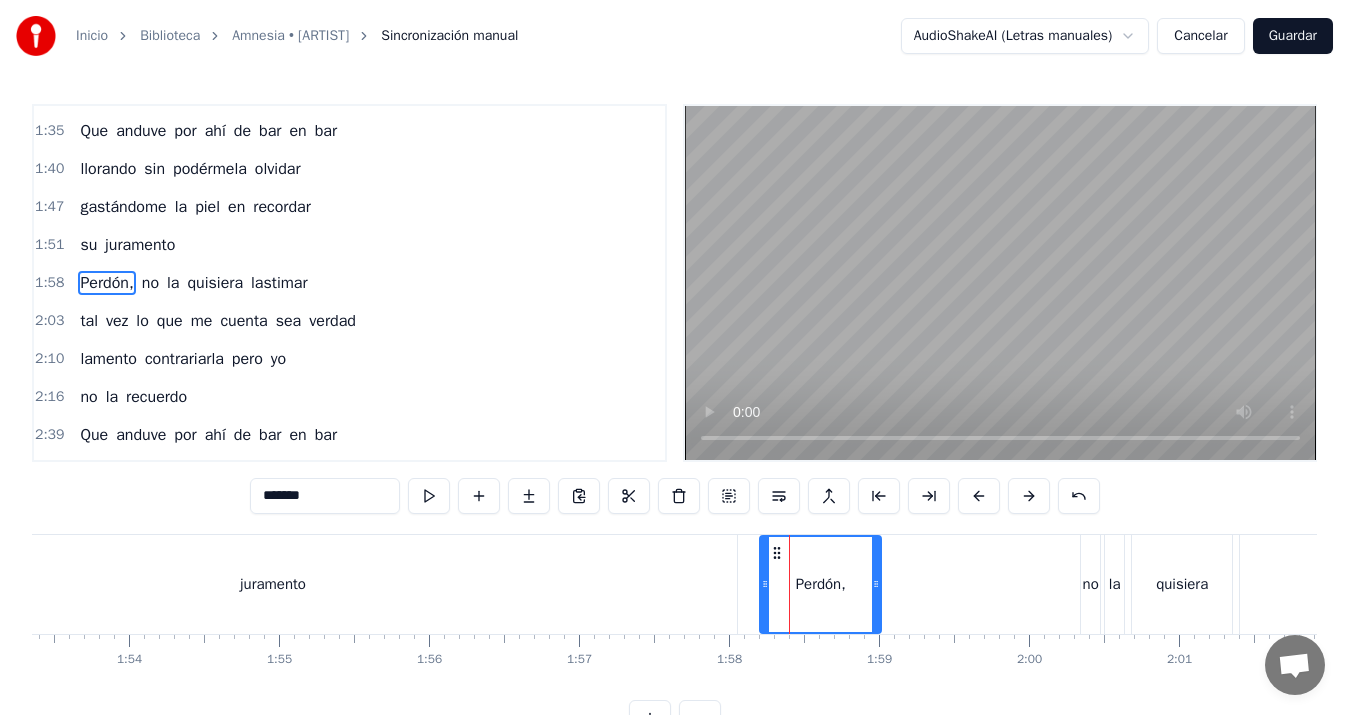 click on "juramento" at bounding box center [273, 584] 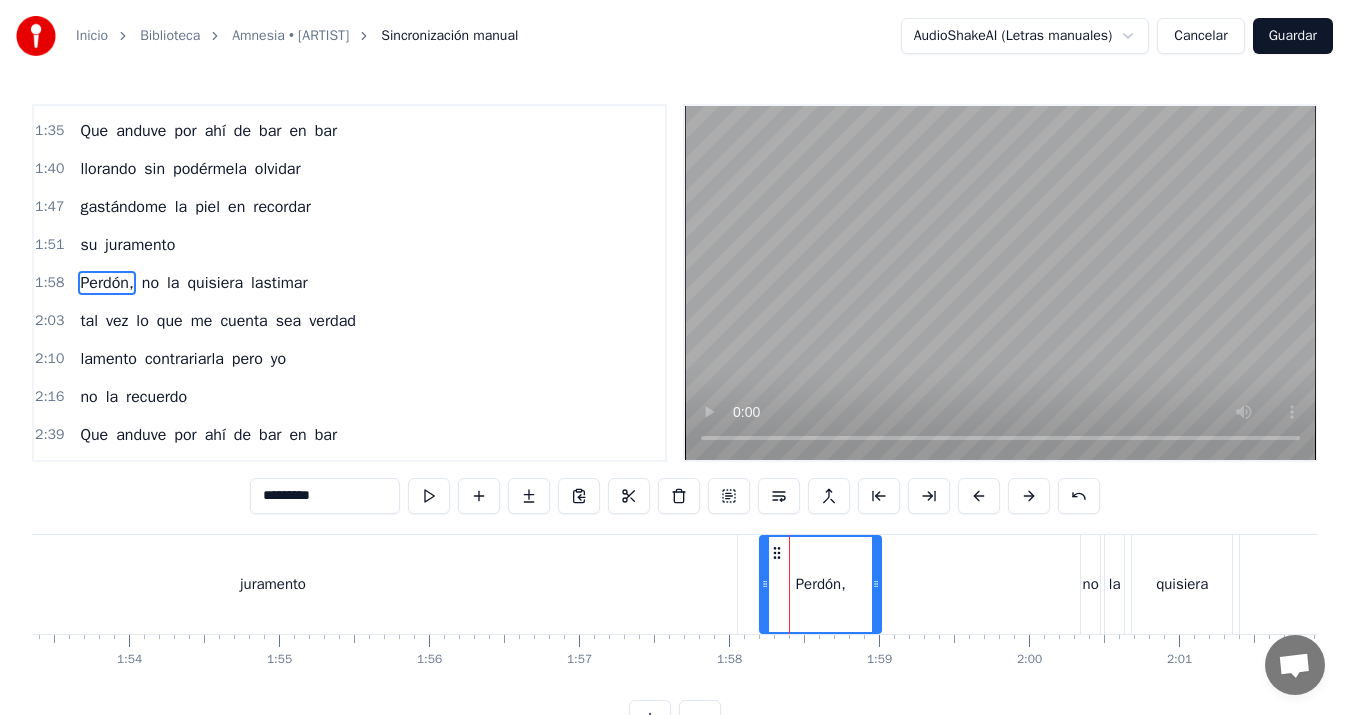 scroll, scrollTop: 412, scrollLeft: 0, axis: vertical 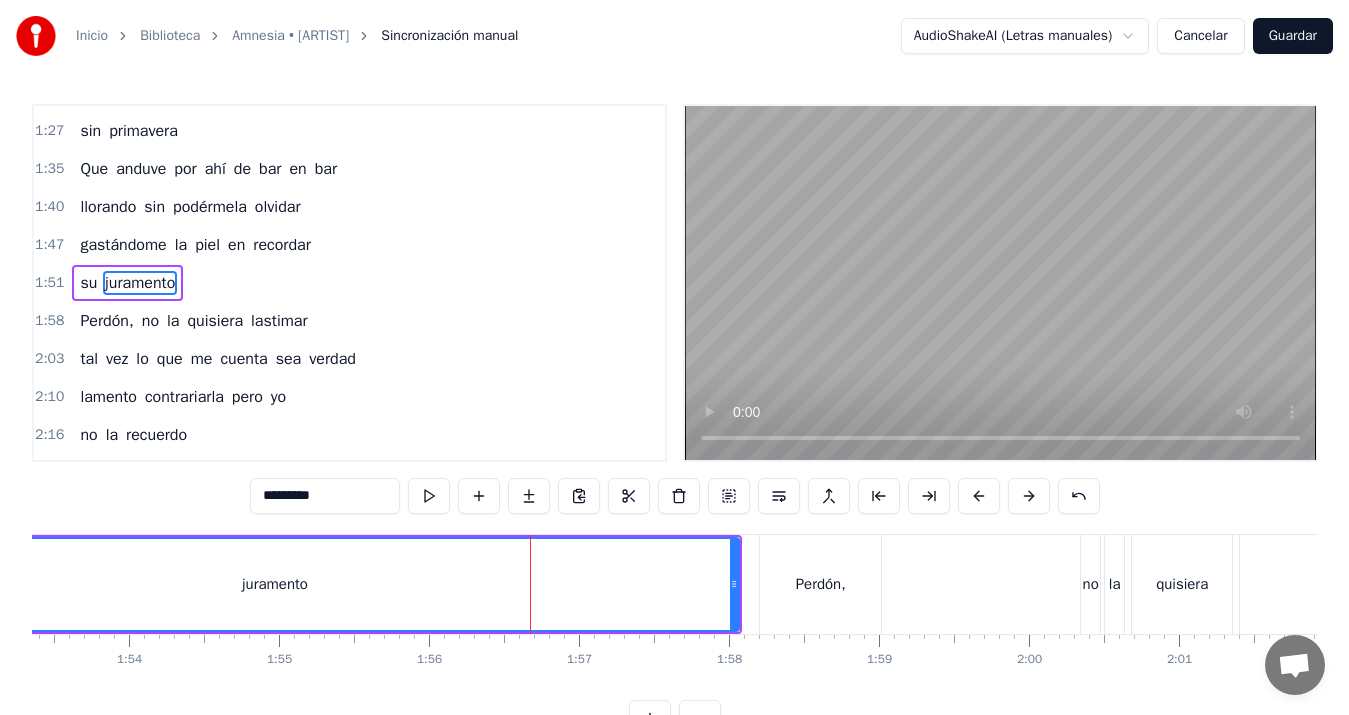 click on "Perdón," at bounding box center [820, 584] 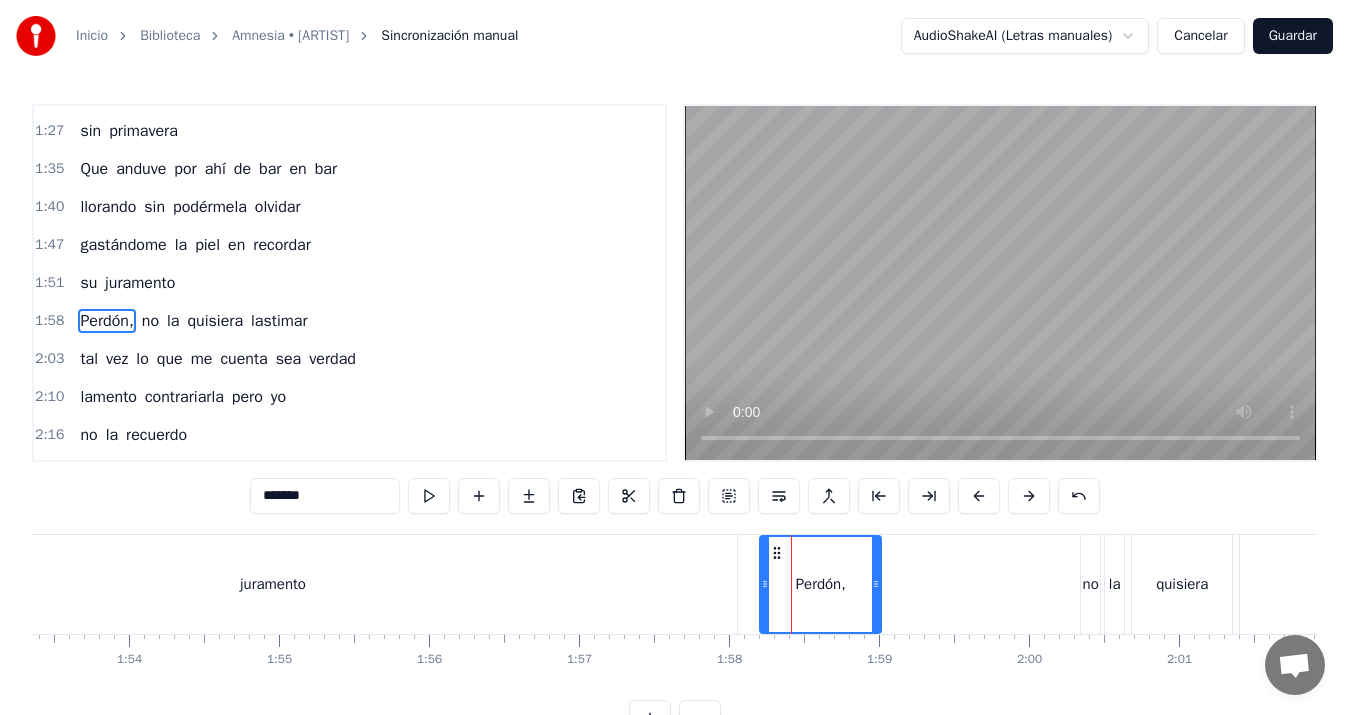 scroll, scrollTop: 450, scrollLeft: 0, axis: vertical 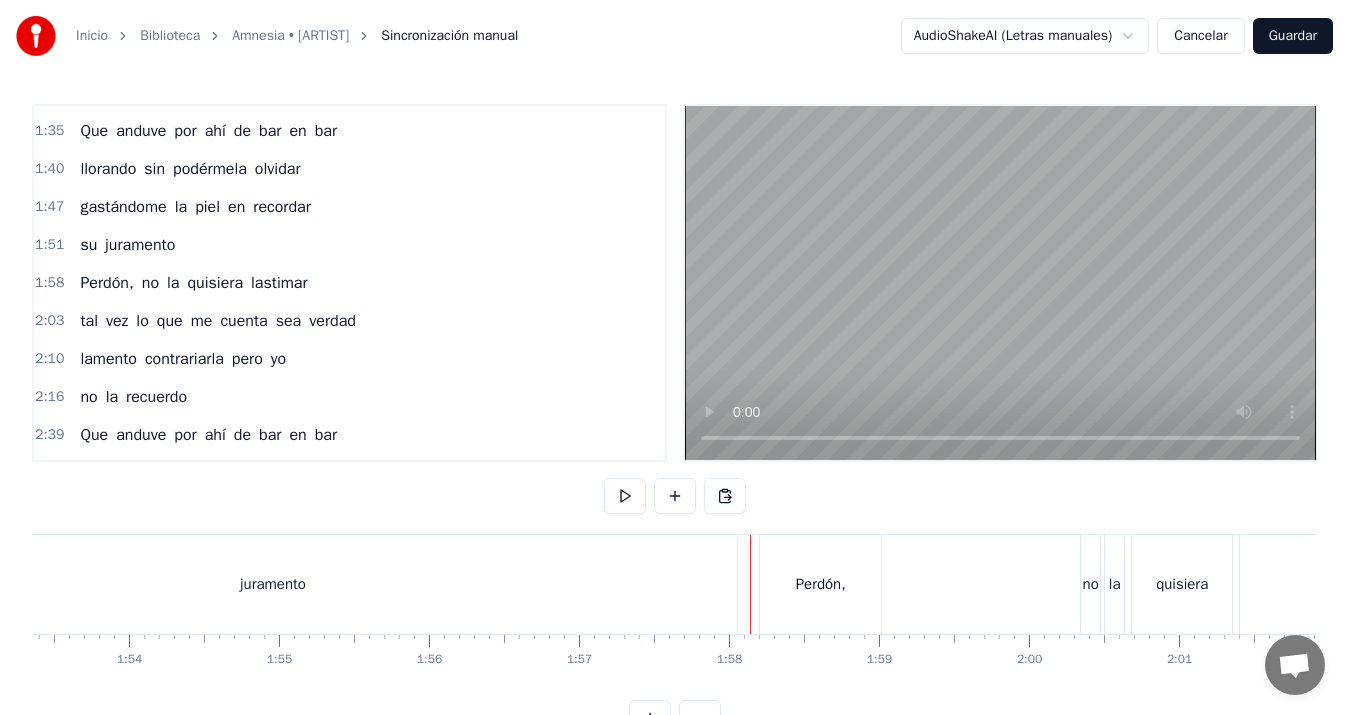 click on "Perdón," at bounding box center (820, 584) 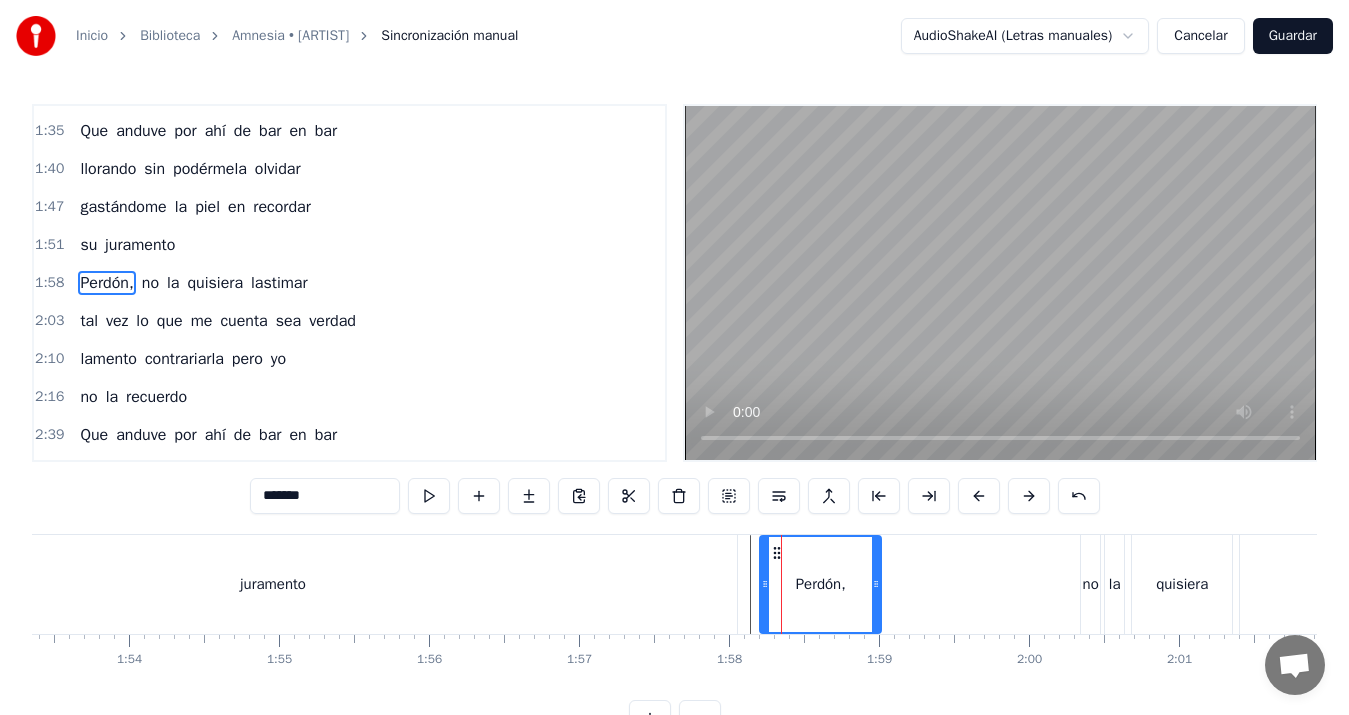 click 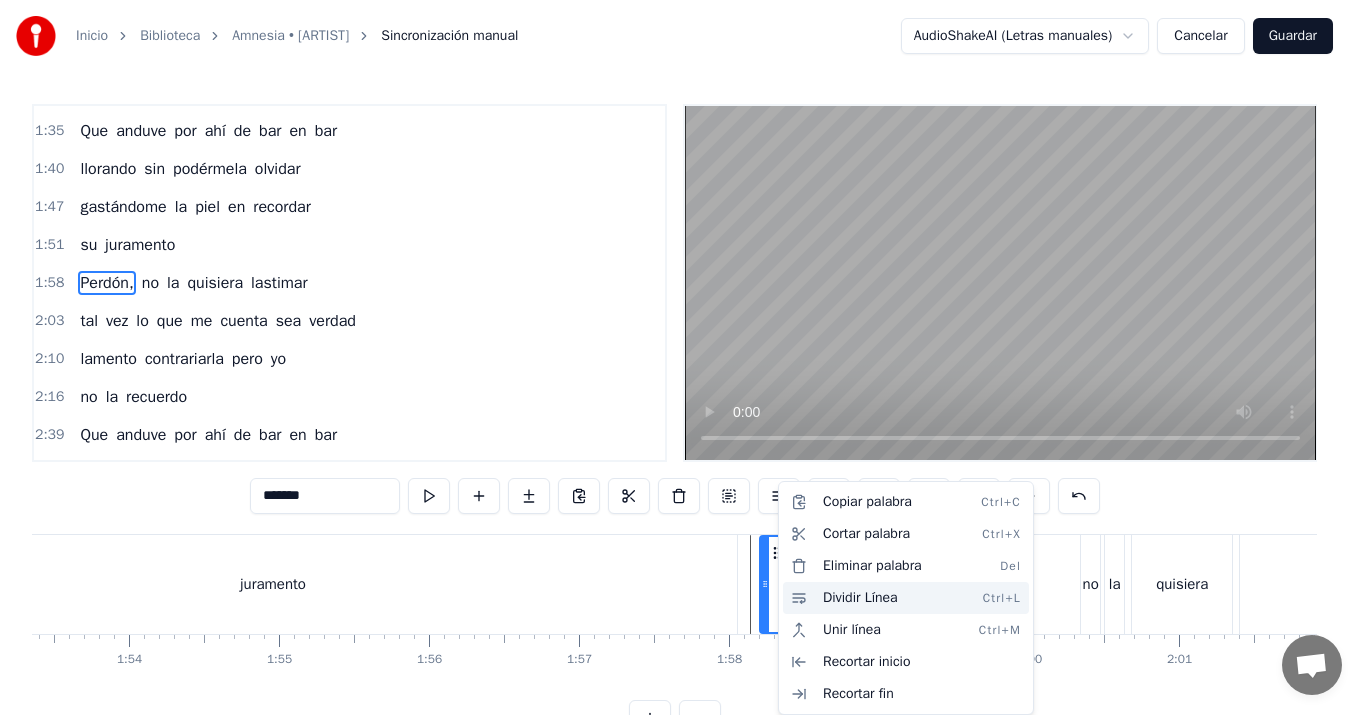click on "Dividir Línea Ctrl+L" at bounding box center [906, 598] 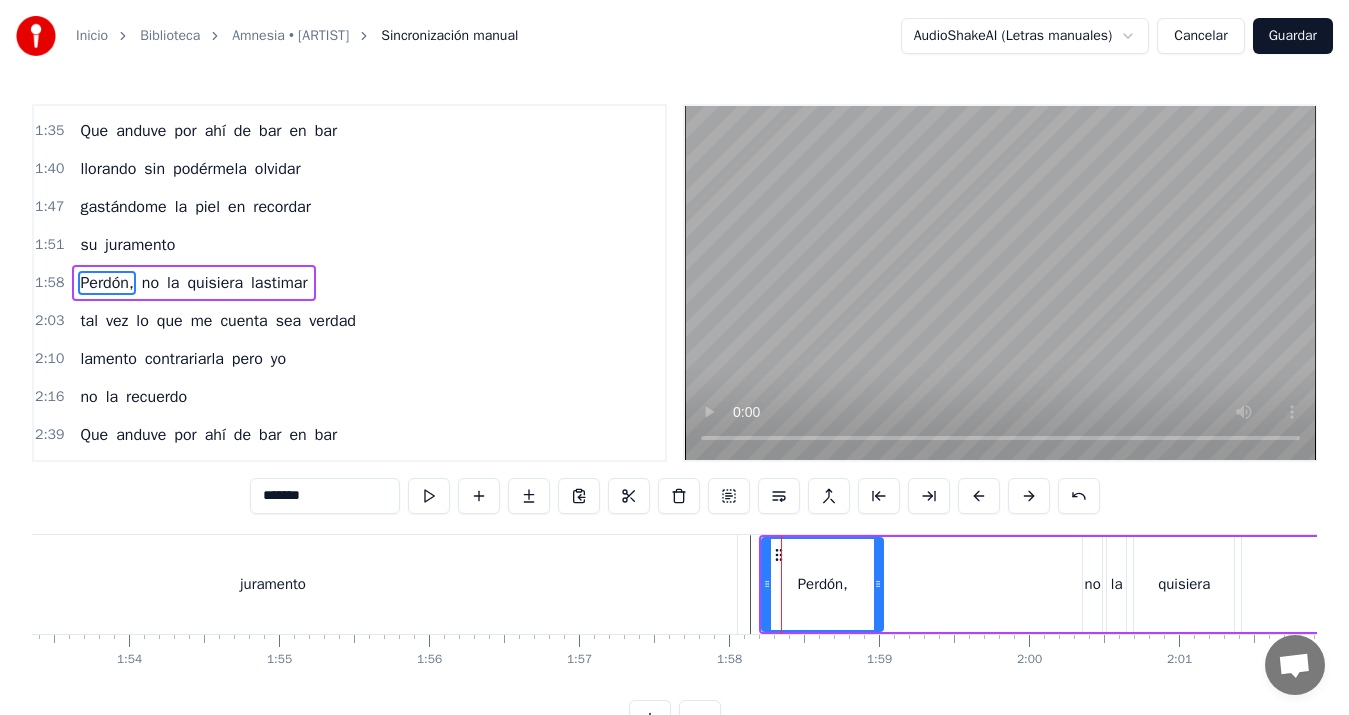click on "juramento" at bounding box center [273, 584] 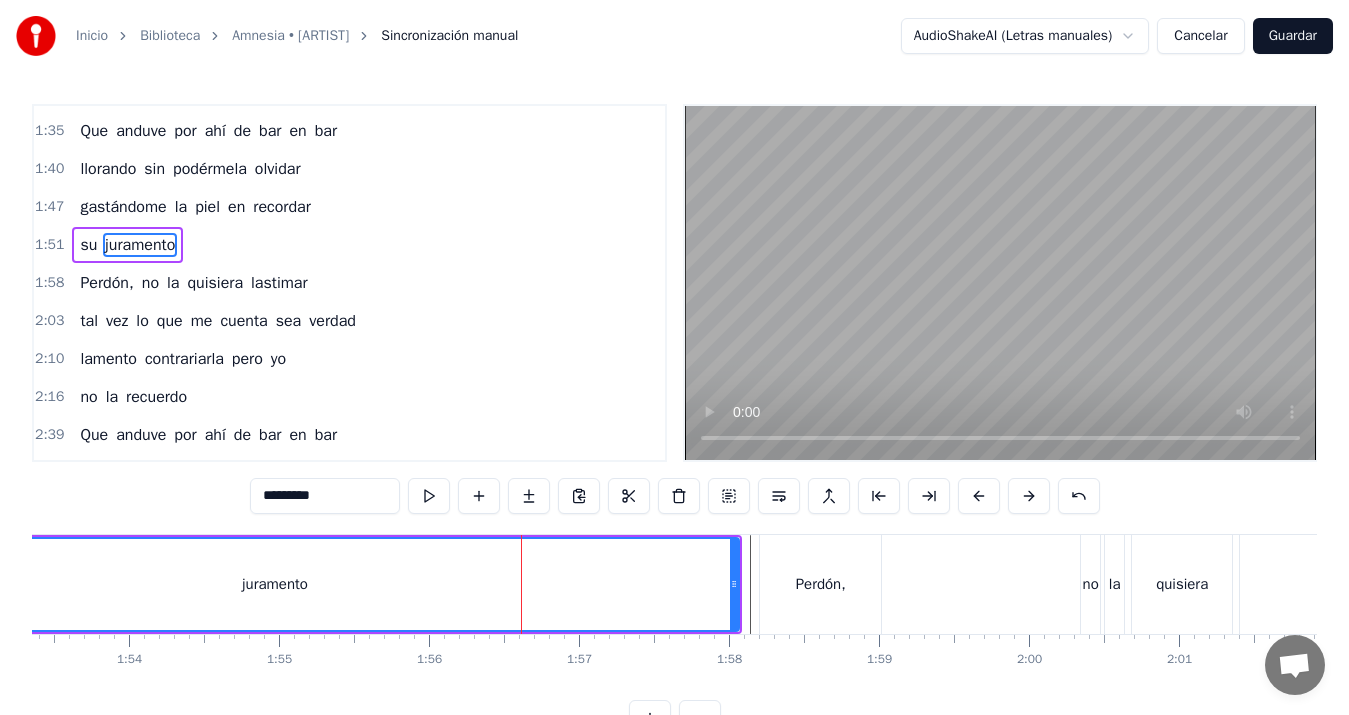 scroll, scrollTop: 412, scrollLeft: 0, axis: vertical 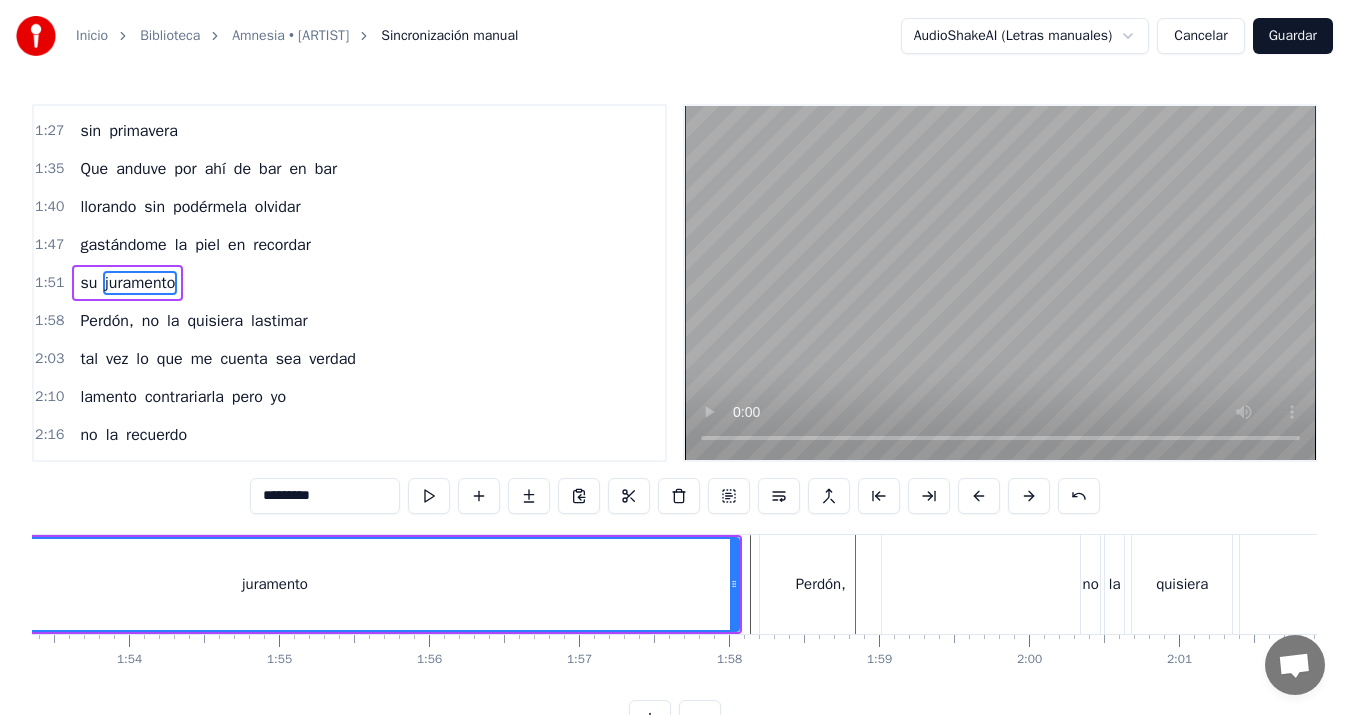 click on "Perdón," at bounding box center (820, 584) 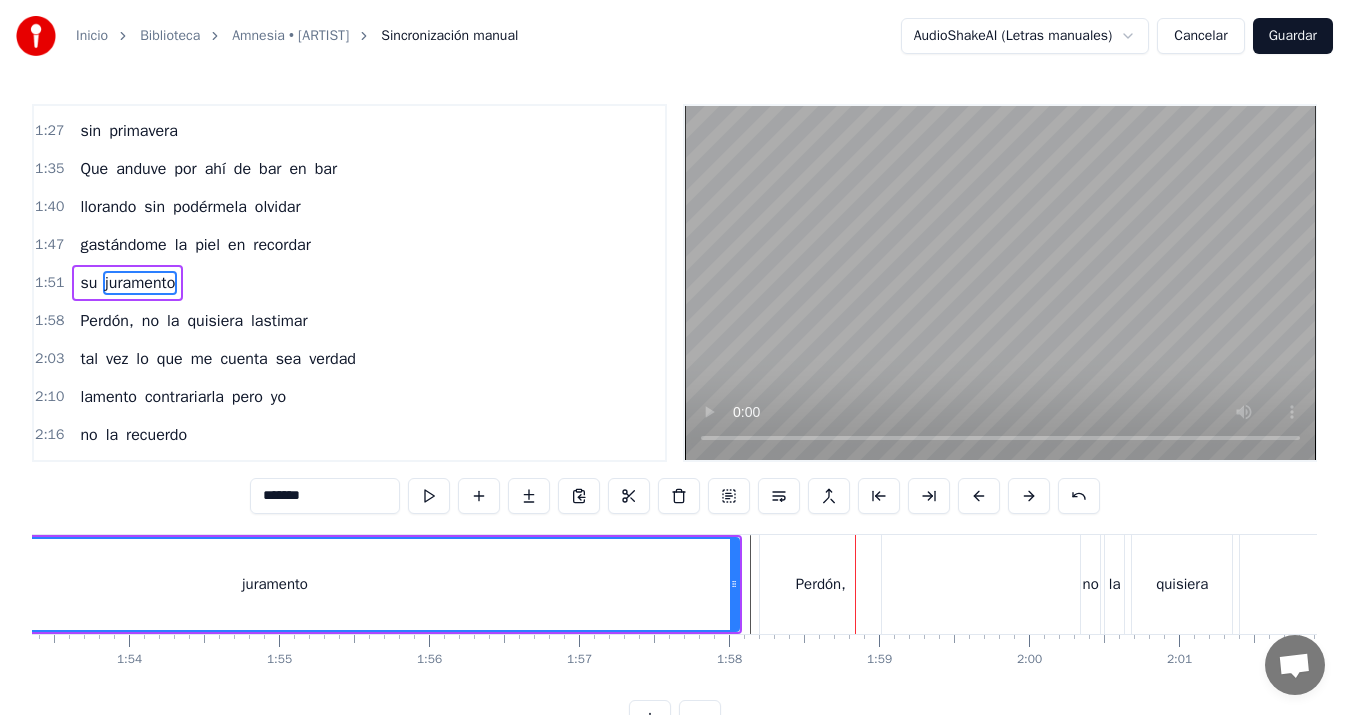 scroll, scrollTop: 450, scrollLeft: 0, axis: vertical 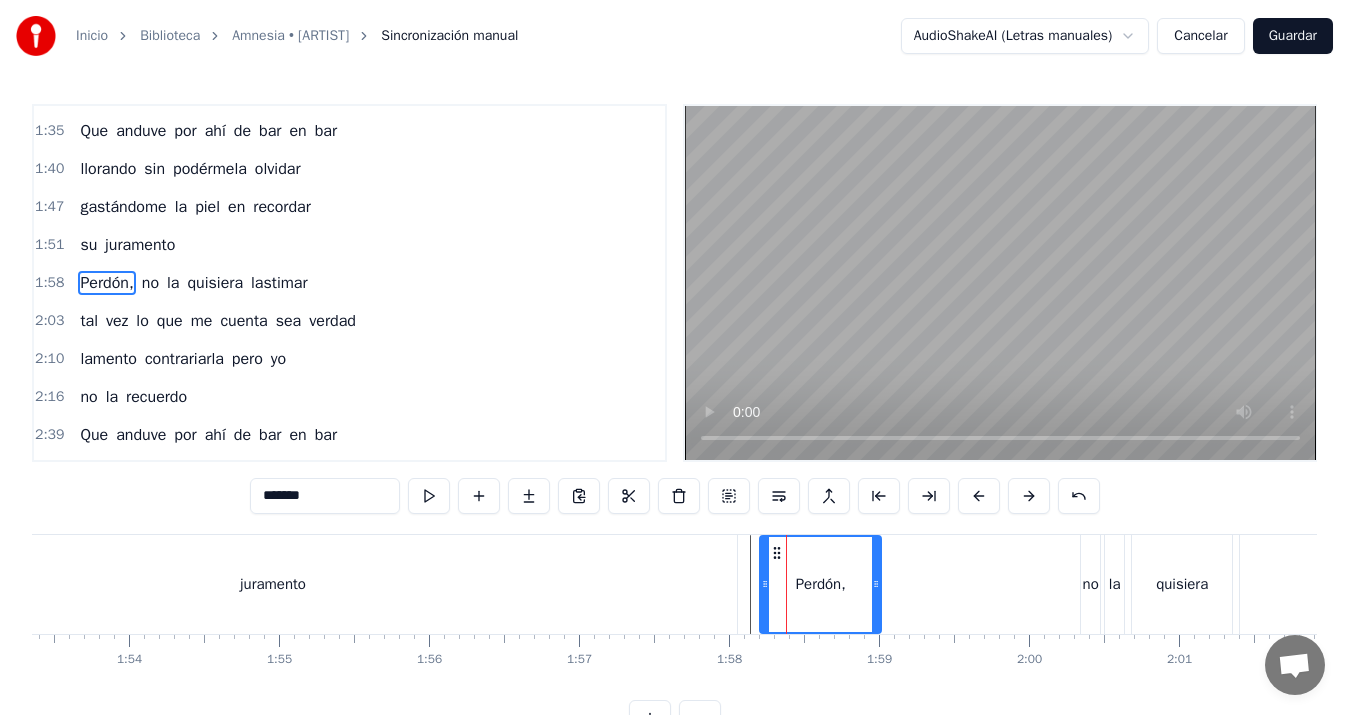 click on "juramento" at bounding box center (273, 584) 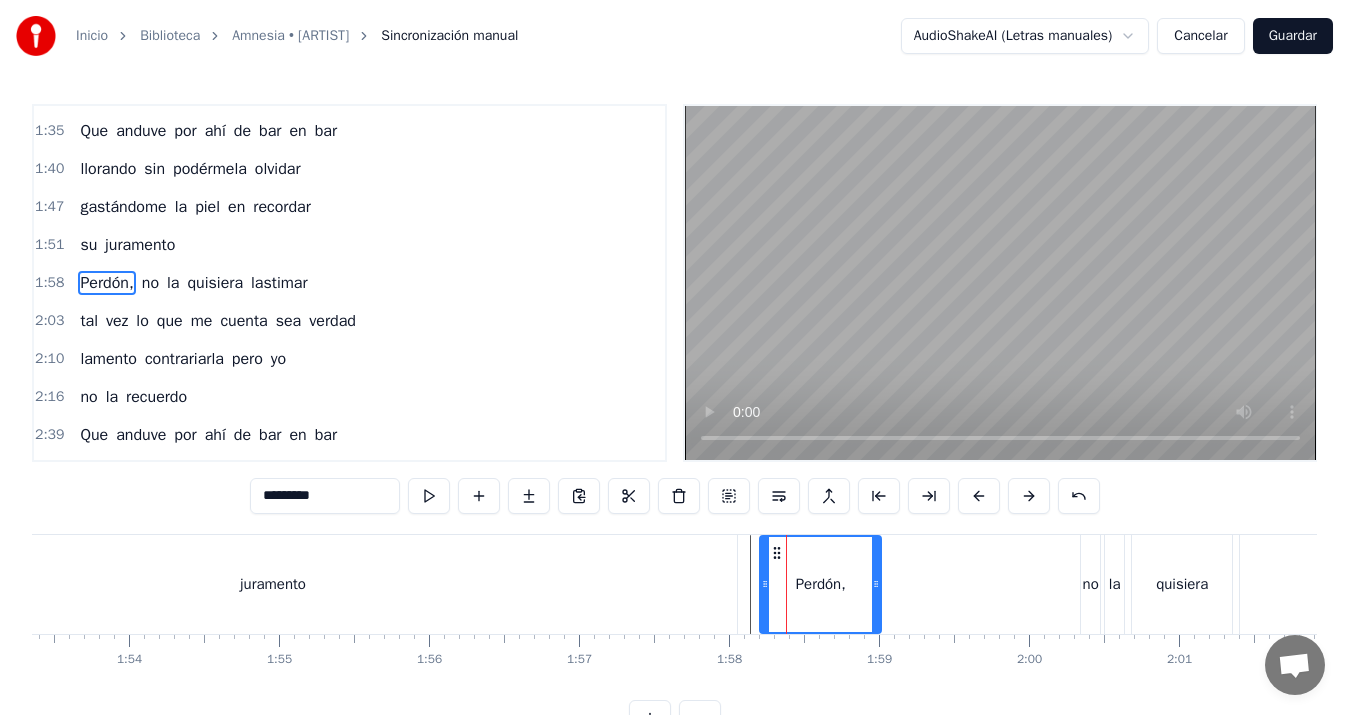 scroll, scrollTop: 412, scrollLeft: 0, axis: vertical 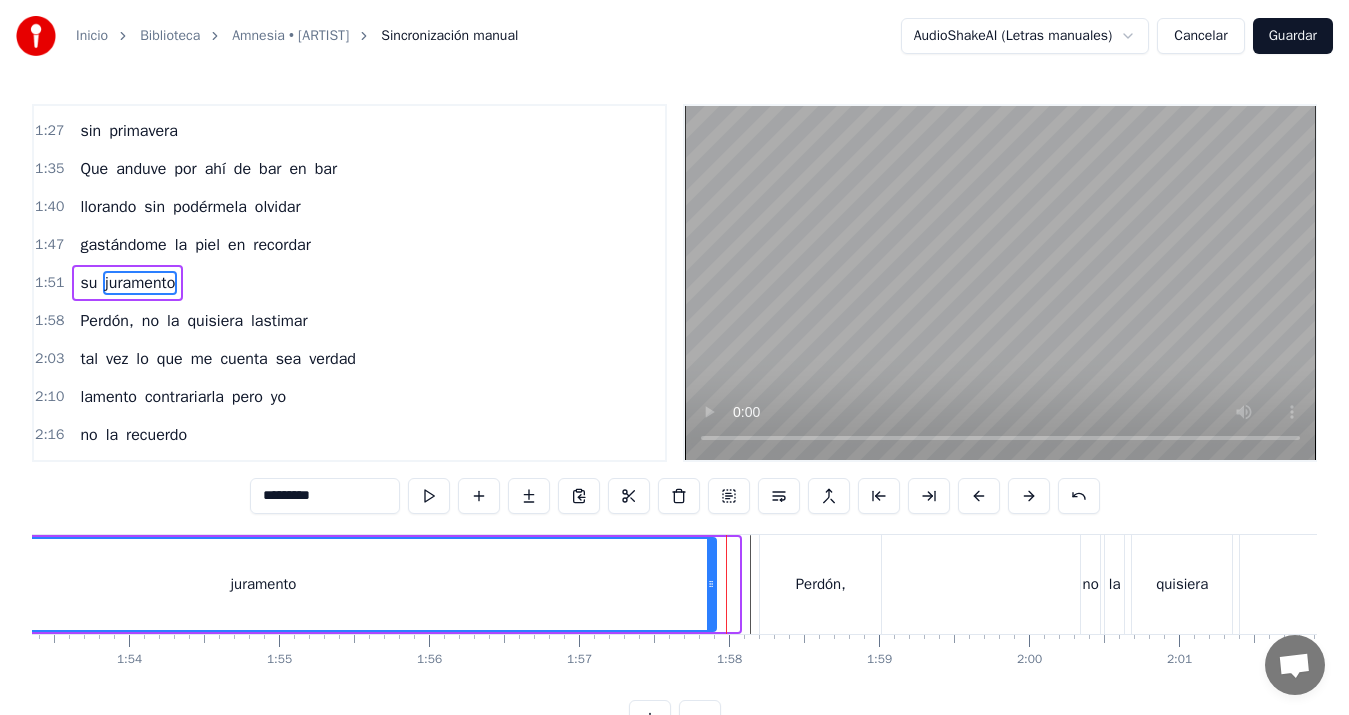 drag, startPoint x: 735, startPoint y: 583, endPoint x: 713, endPoint y: 584, distance: 22.022715 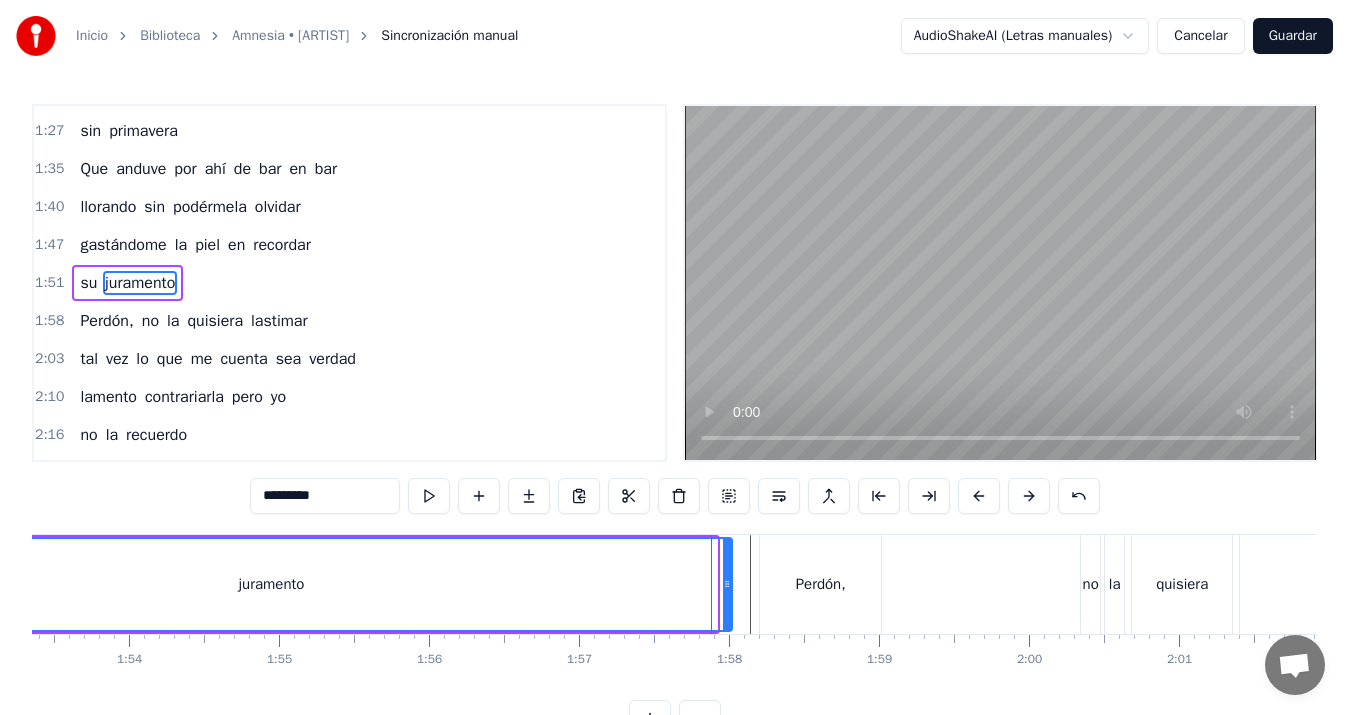 drag, startPoint x: 709, startPoint y: 583, endPoint x: 724, endPoint y: 583, distance: 15 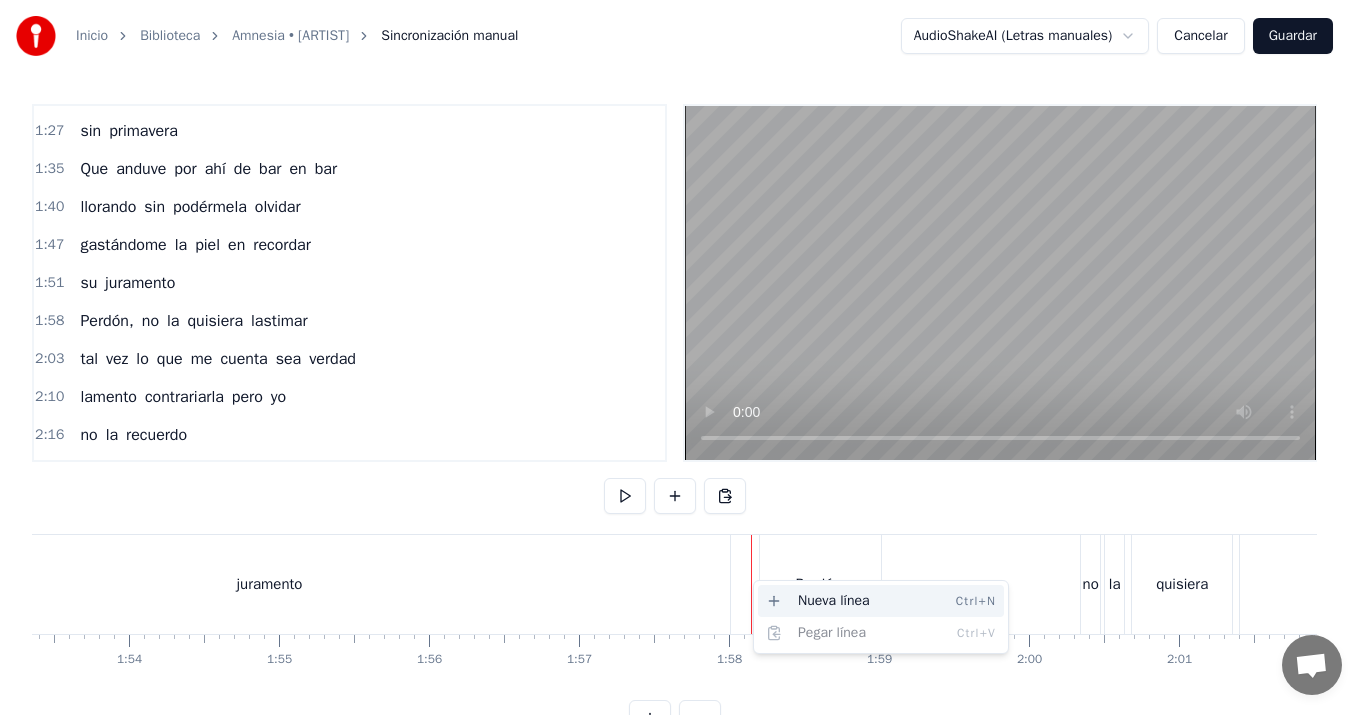 click on "Nueva línea Ctrl+N" at bounding box center (881, 601) 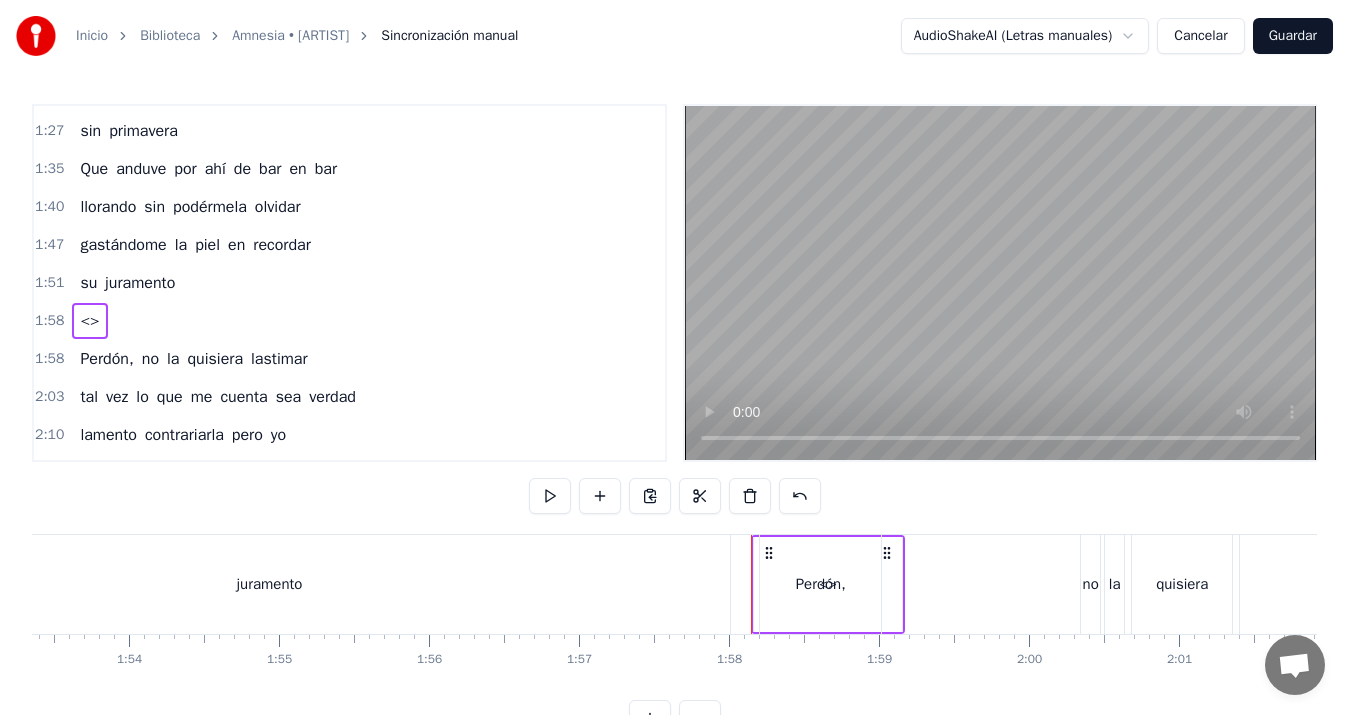 click on "juramento" at bounding box center [269, 584] 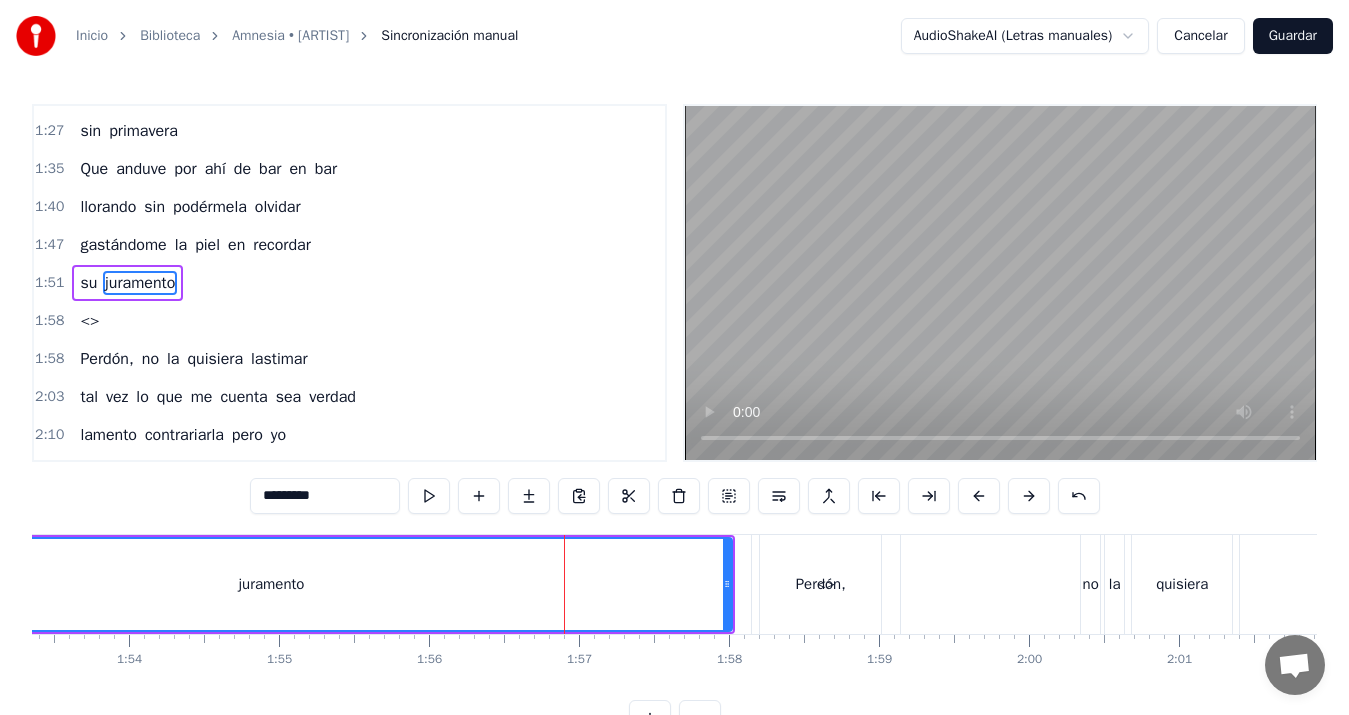 click on "Perdón," at bounding box center [820, 584] 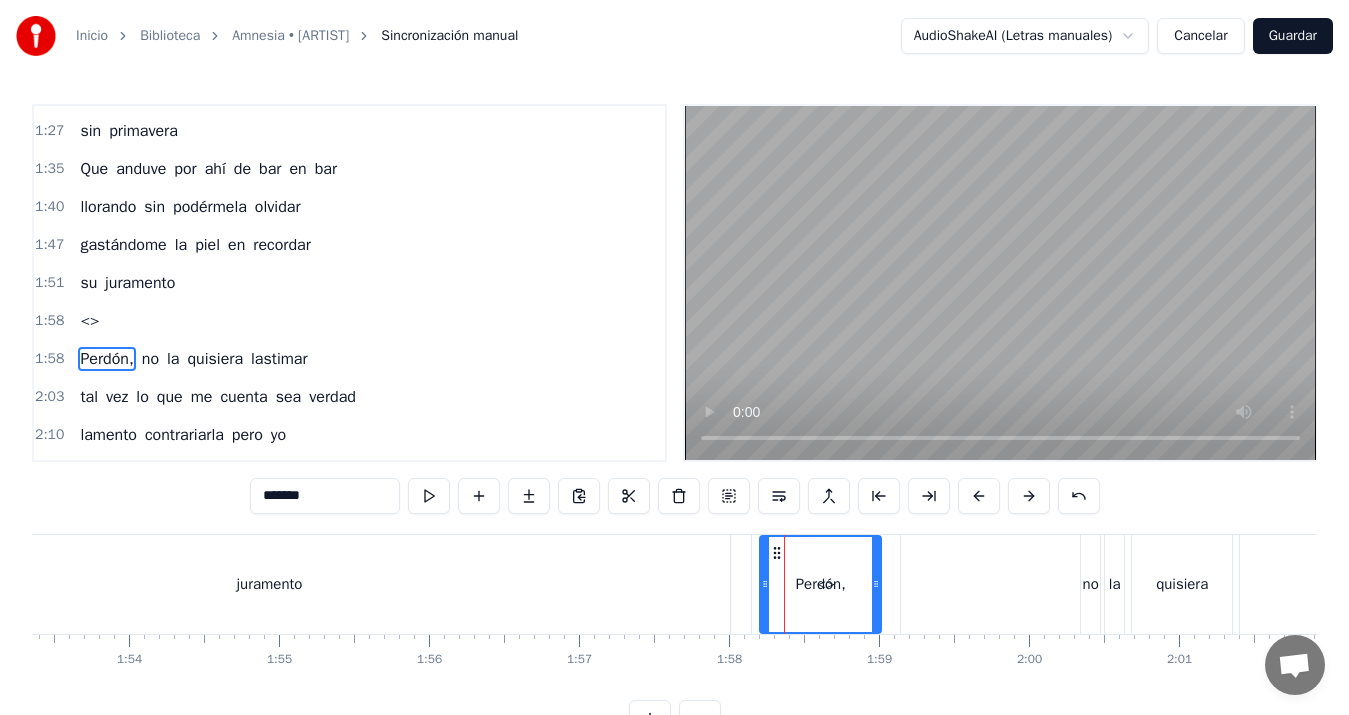 scroll, scrollTop: 488, scrollLeft: 0, axis: vertical 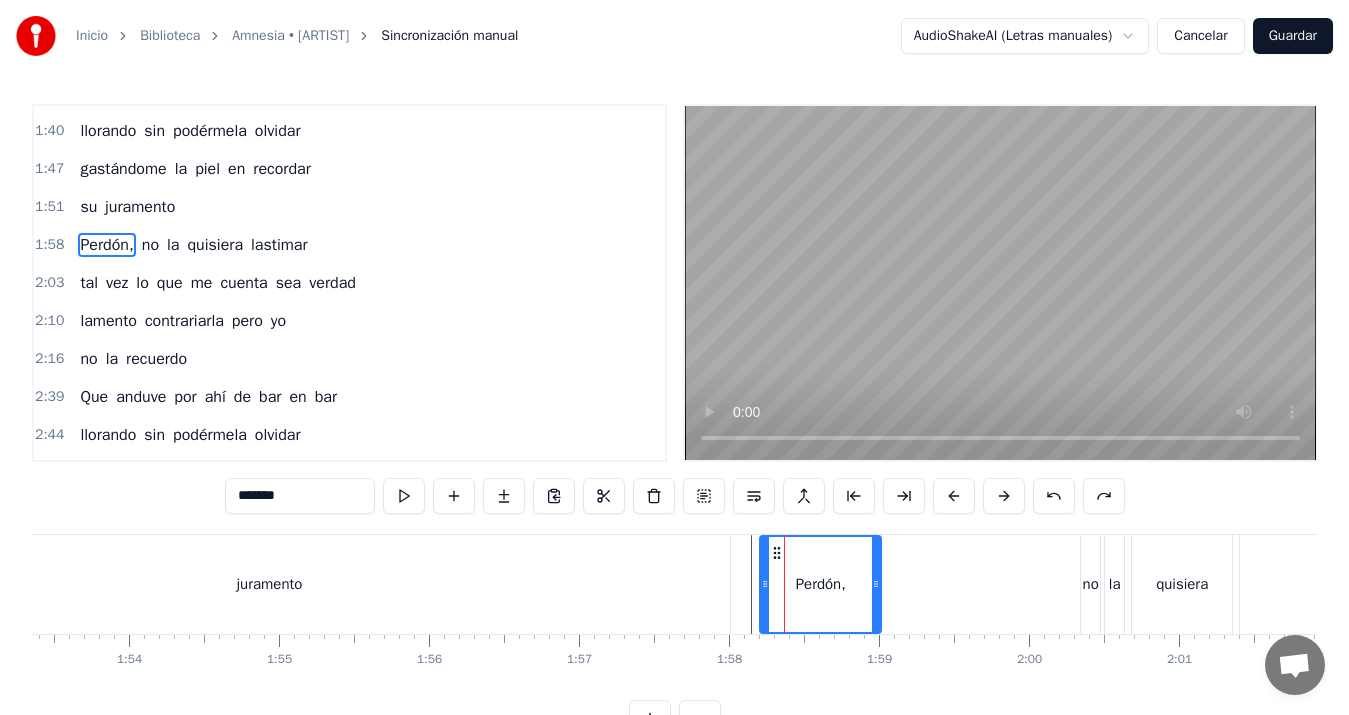 click on "juramento" at bounding box center [269, 584] 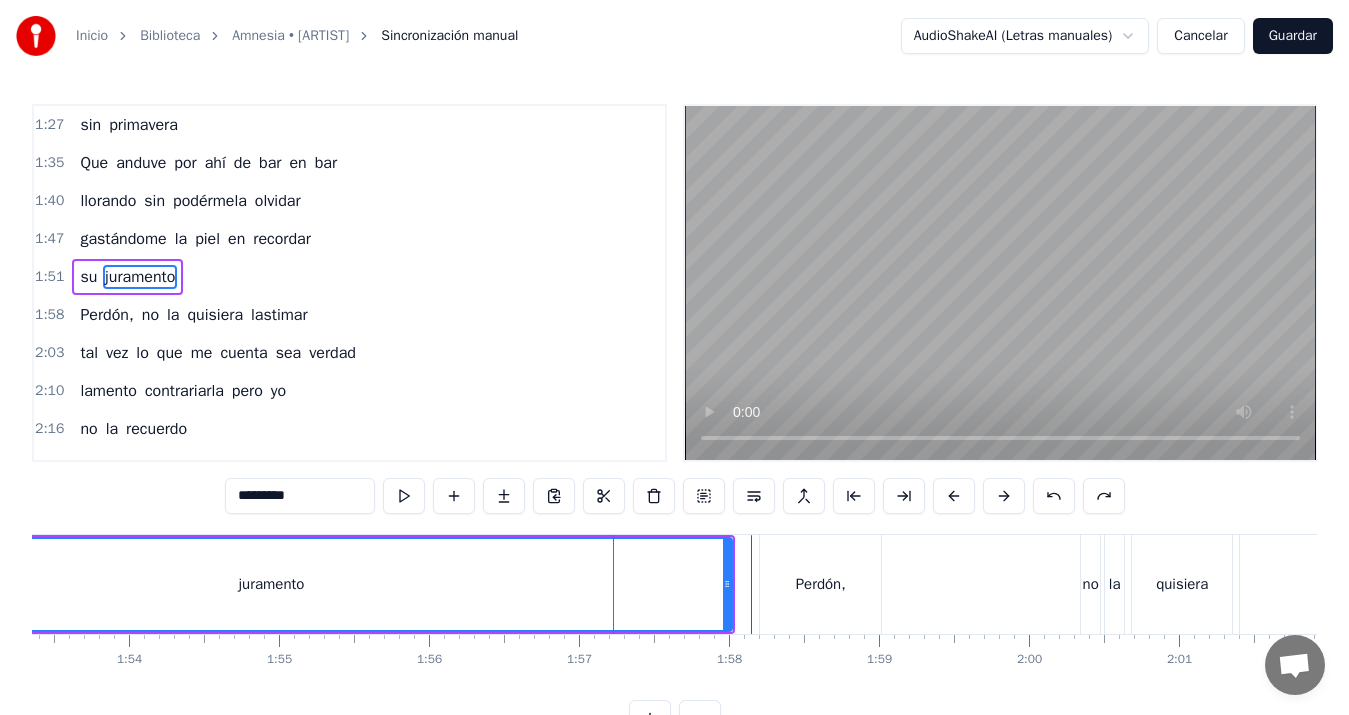 scroll, scrollTop: 412, scrollLeft: 0, axis: vertical 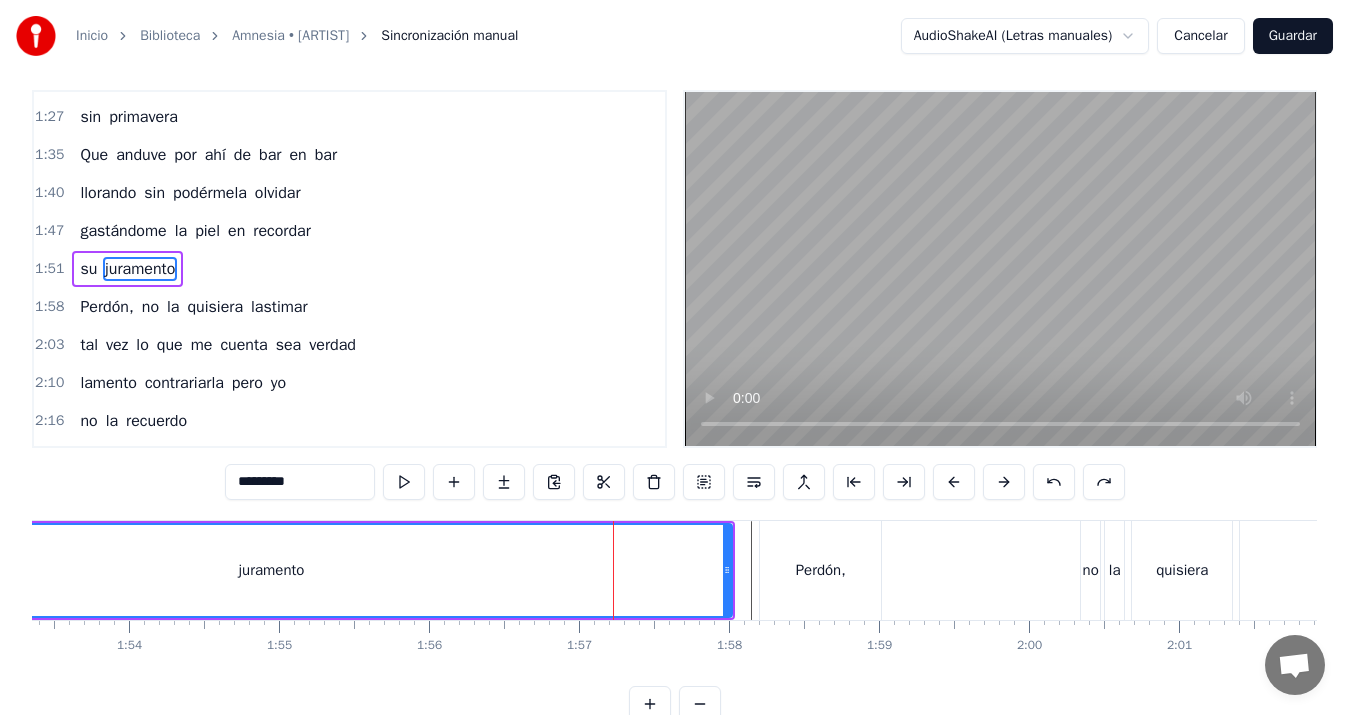 click on "Perdón," at bounding box center [820, 570] 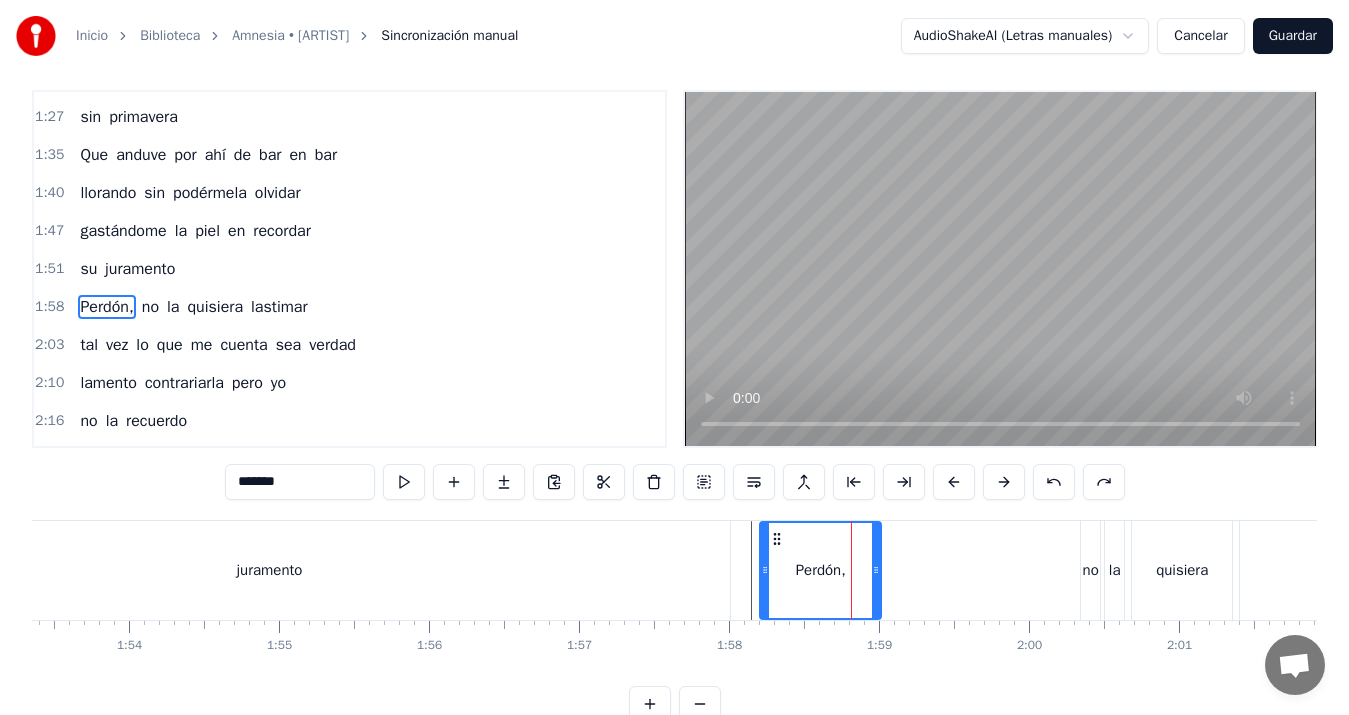 scroll, scrollTop: 0, scrollLeft: 0, axis: both 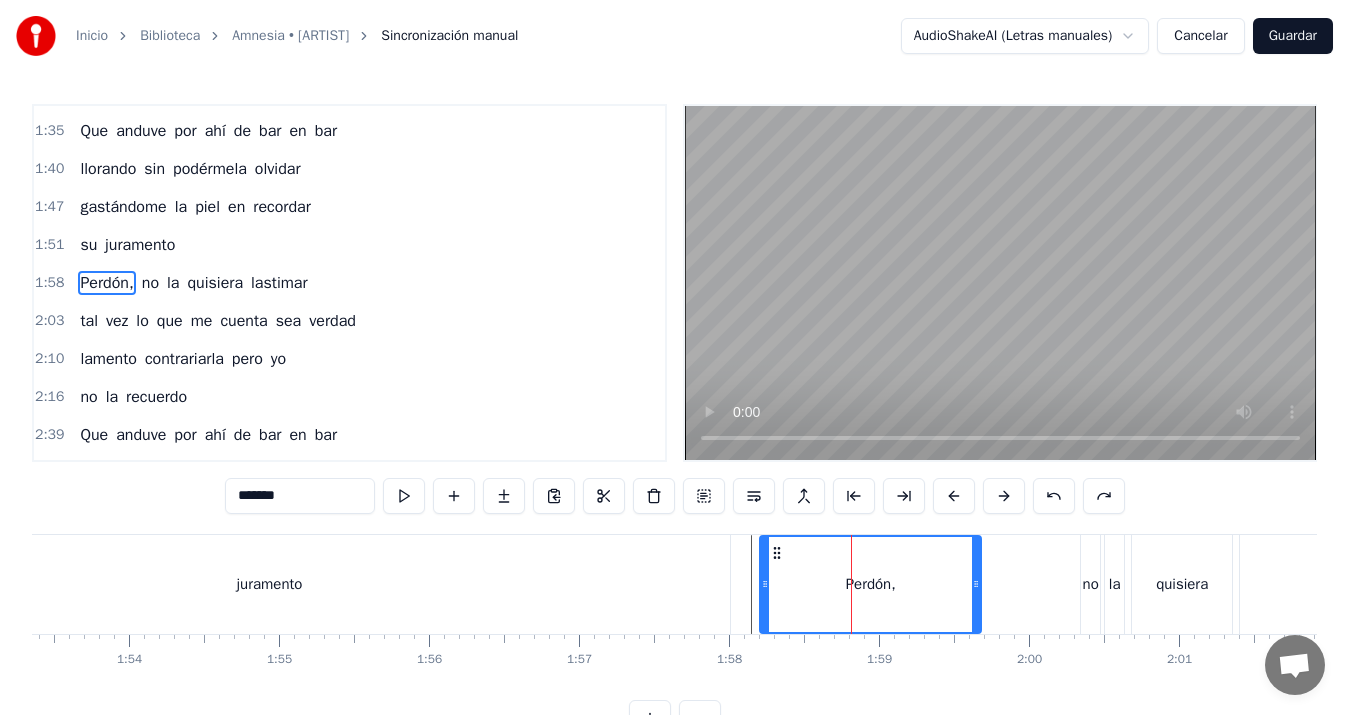 drag, startPoint x: 876, startPoint y: 588, endPoint x: 977, endPoint y: 581, distance: 101.24229 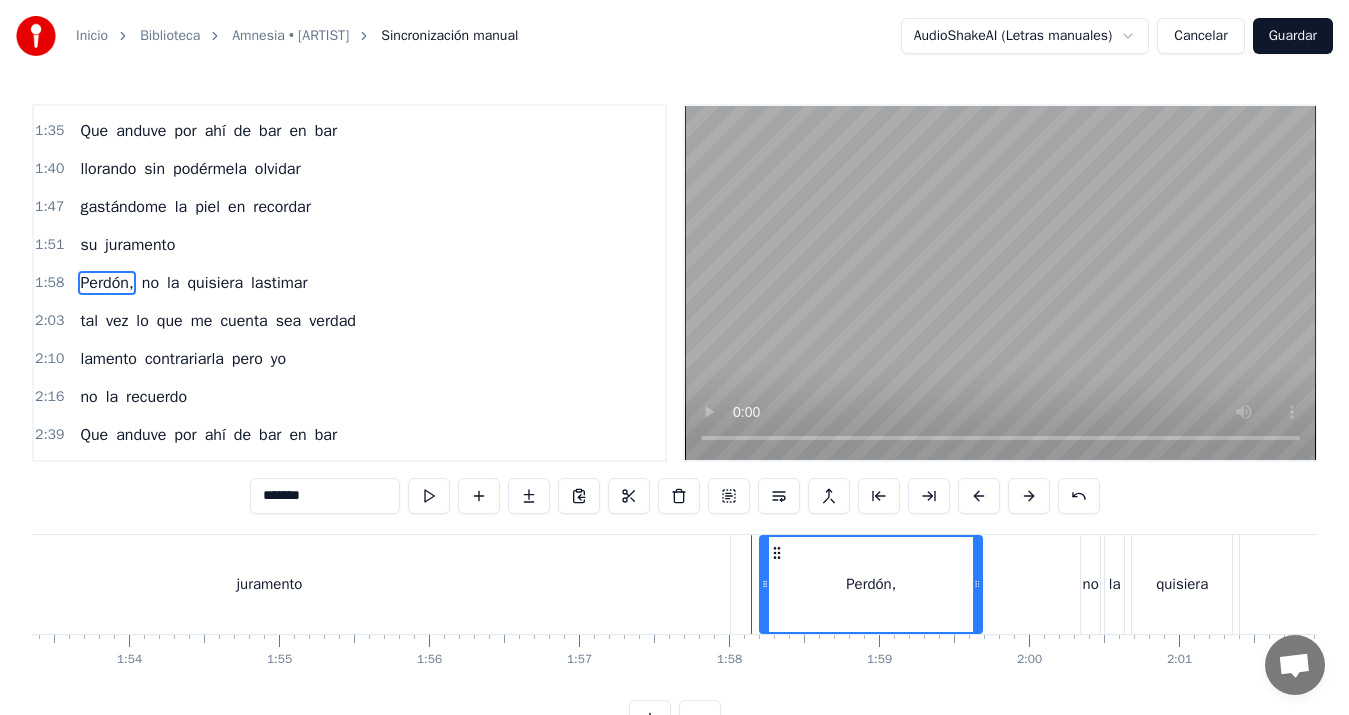 click on "no" at bounding box center (1090, 584) 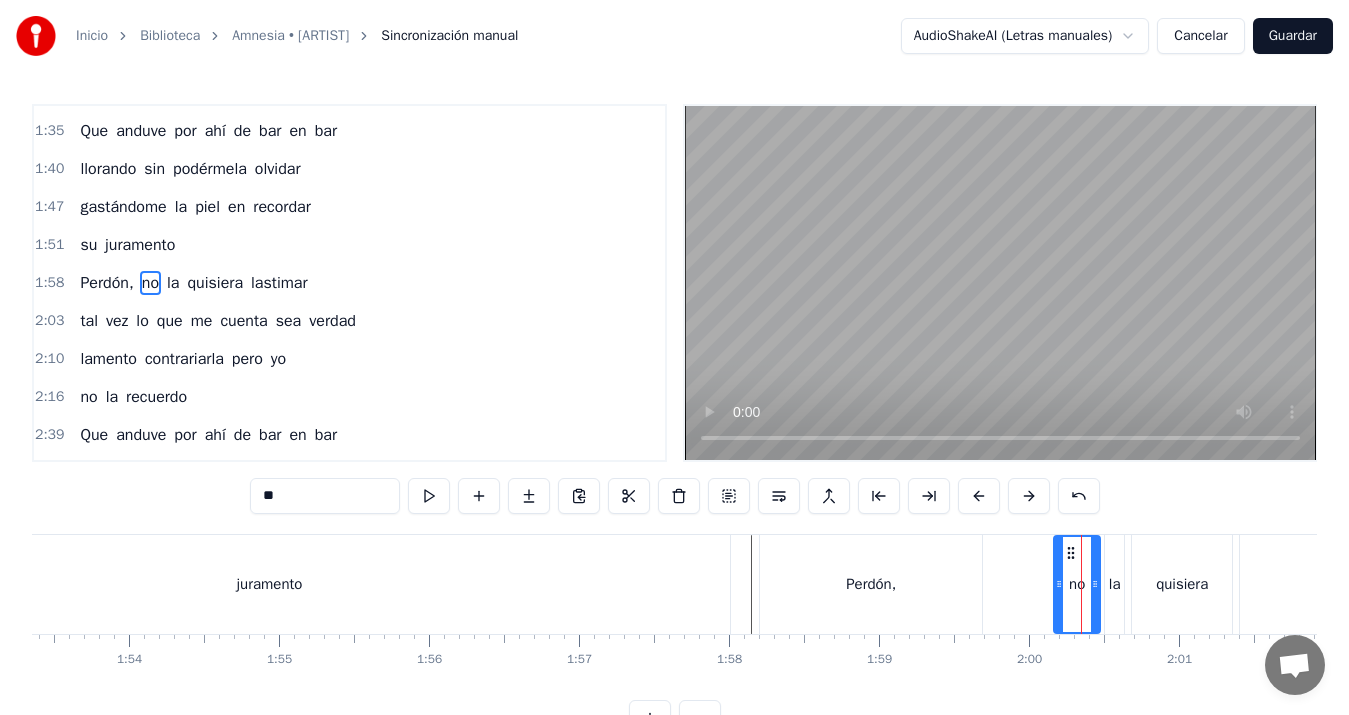 drag, startPoint x: 1086, startPoint y: 584, endPoint x: 1060, endPoint y: 584, distance: 26 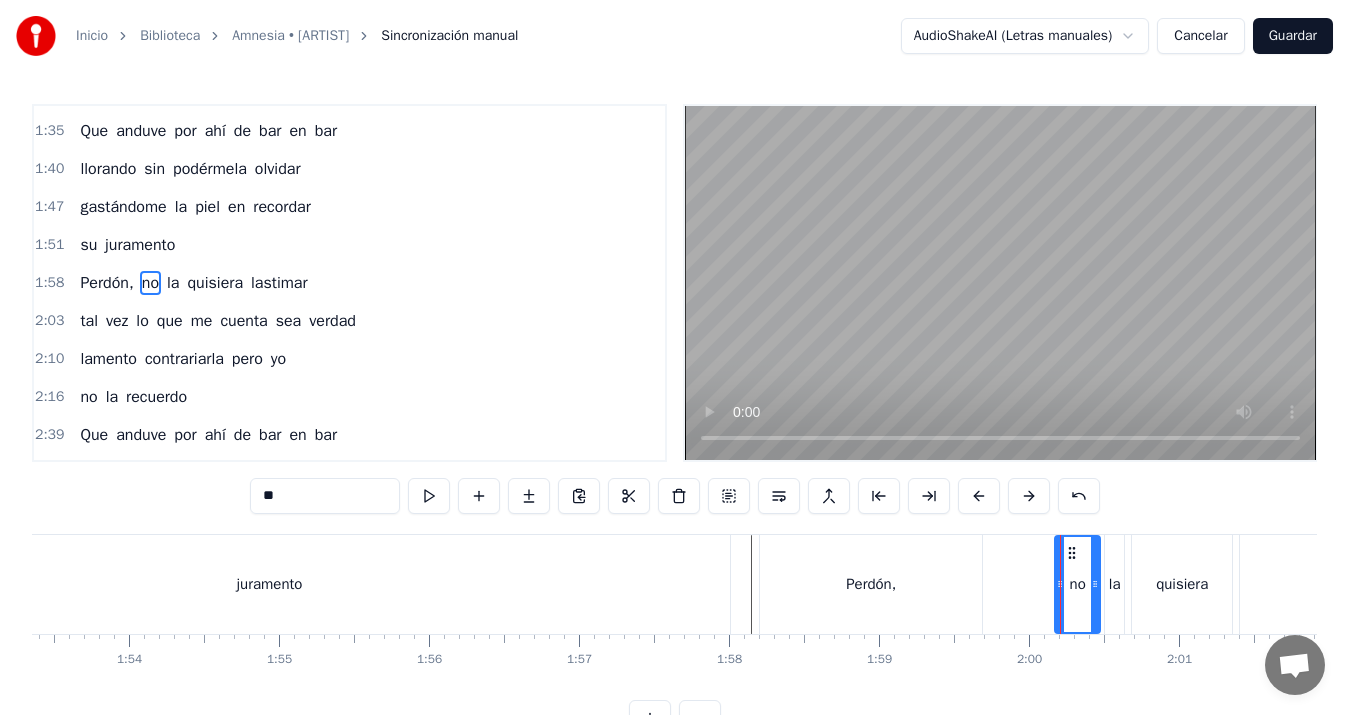 click on "juramento" at bounding box center (269, 584) 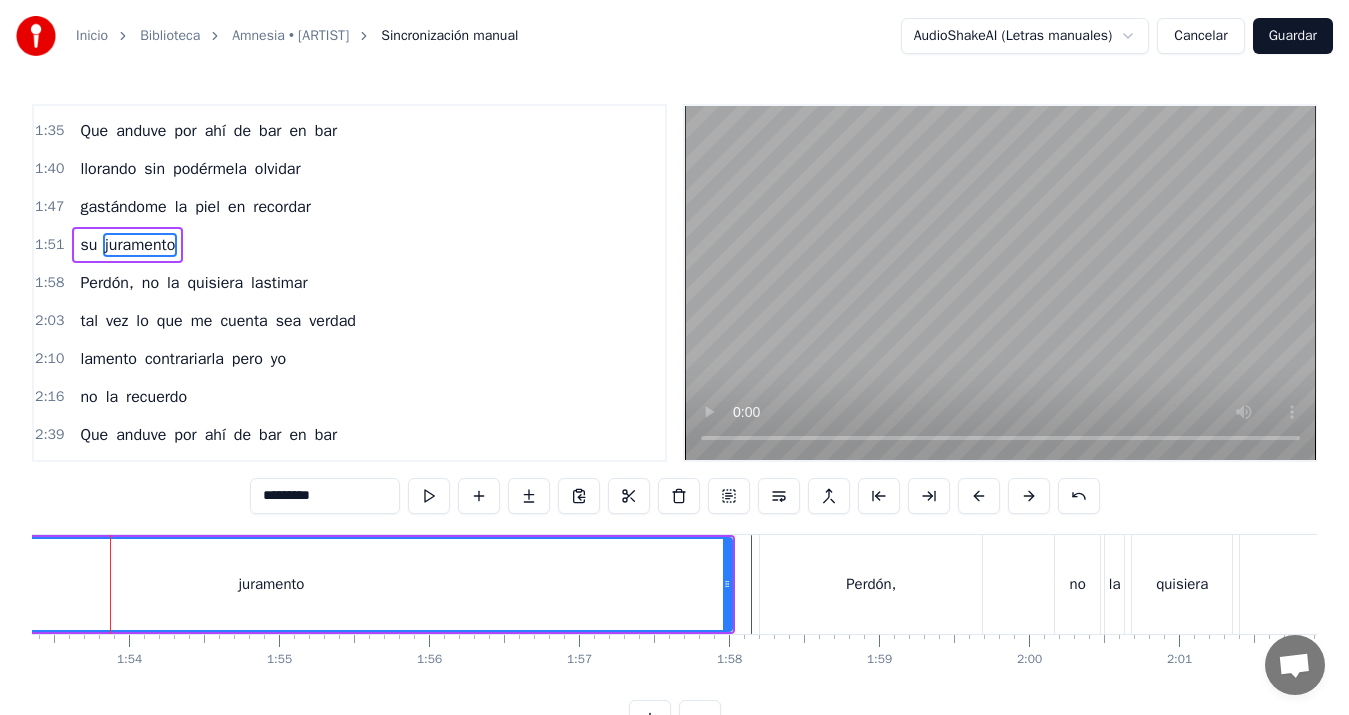 scroll, scrollTop: 412, scrollLeft: 0, axis: vertical 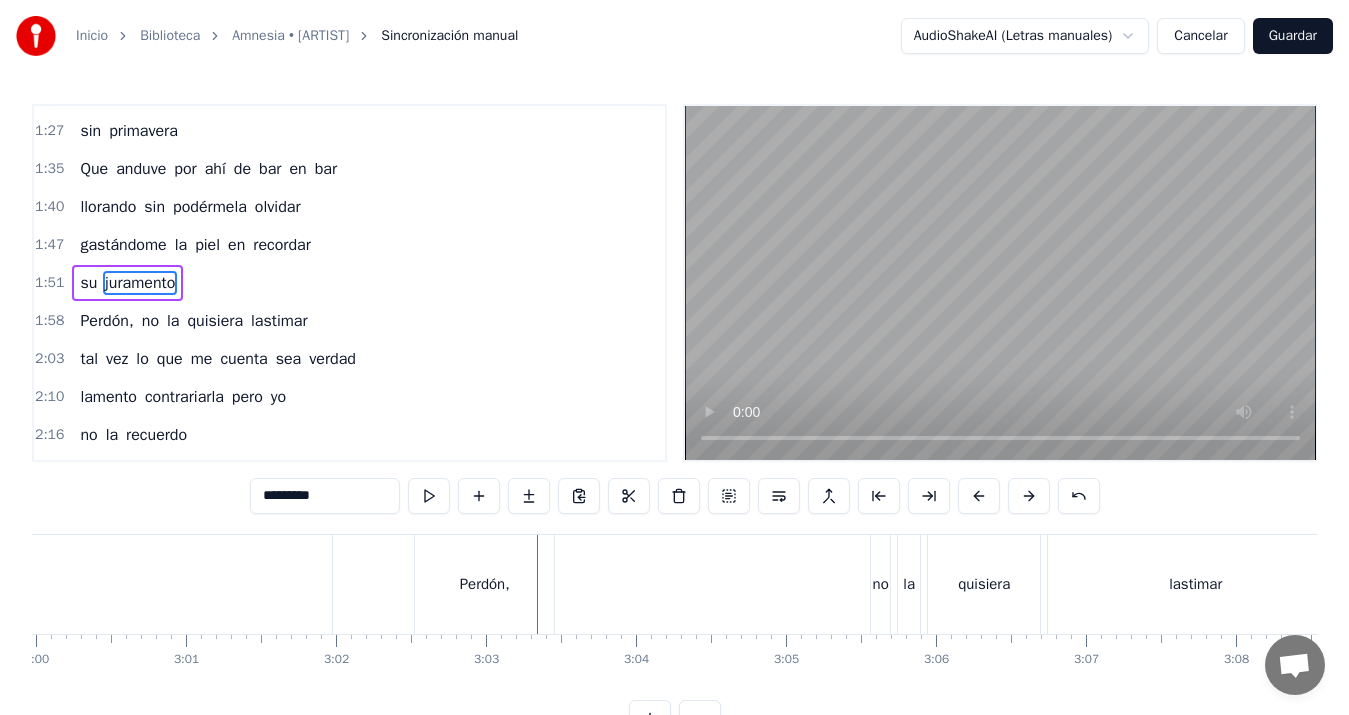 click on "Perdón," at bounding box center [484, 584] 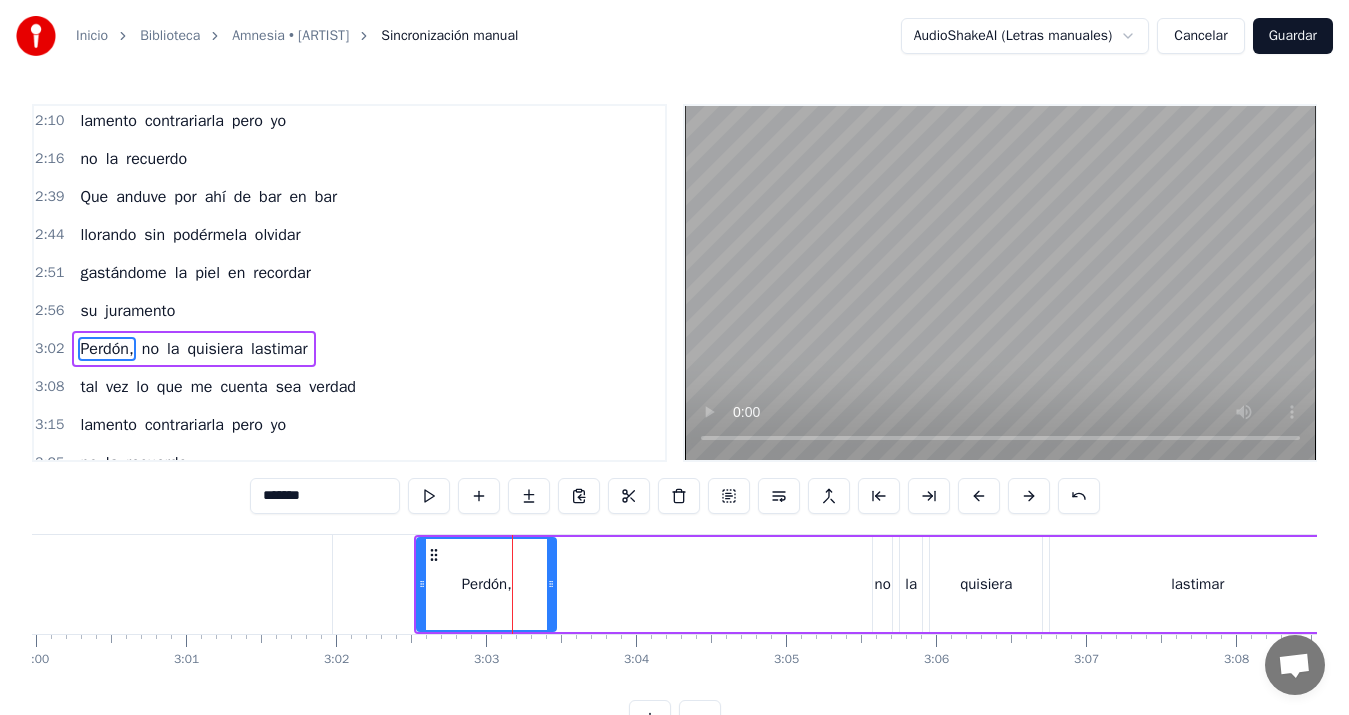 scroll, scrollTop: 710, scrollLeft: 0, axis: vertical 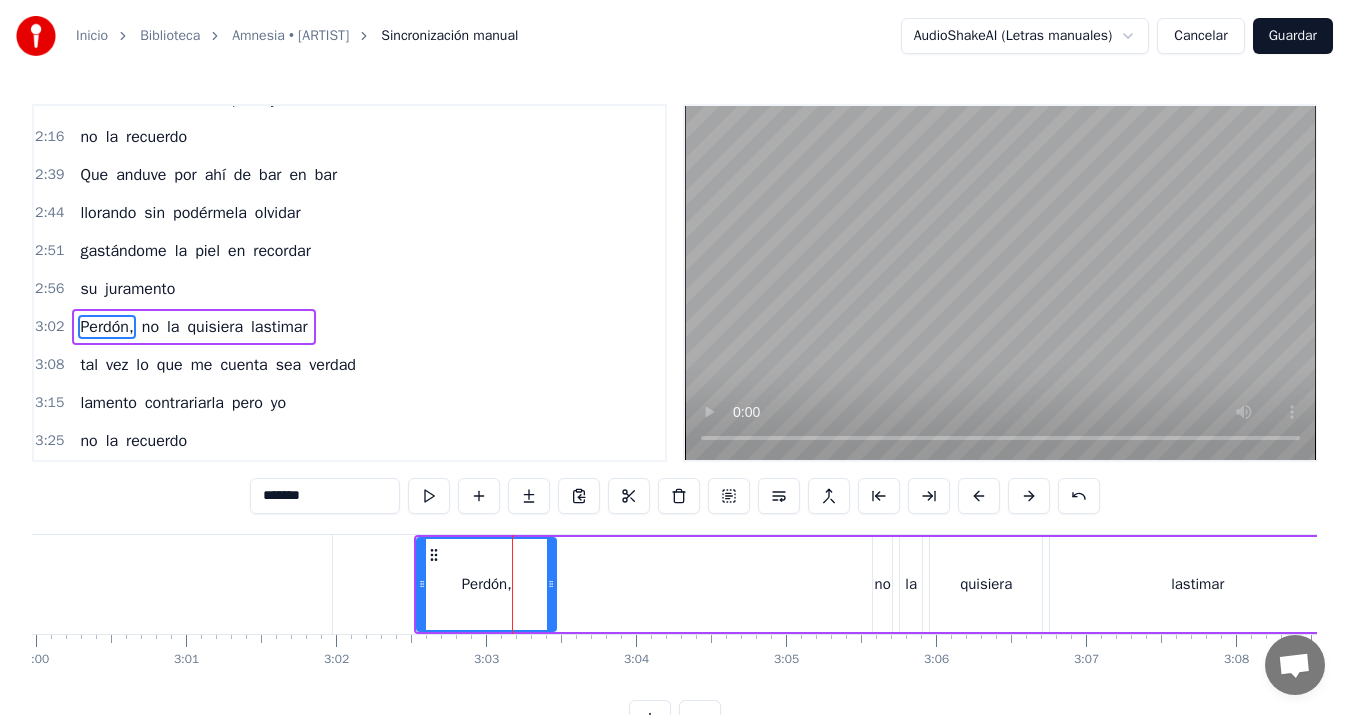 click on "Perdón, no la quisiera lastimar" at bounding box center (881, 584) 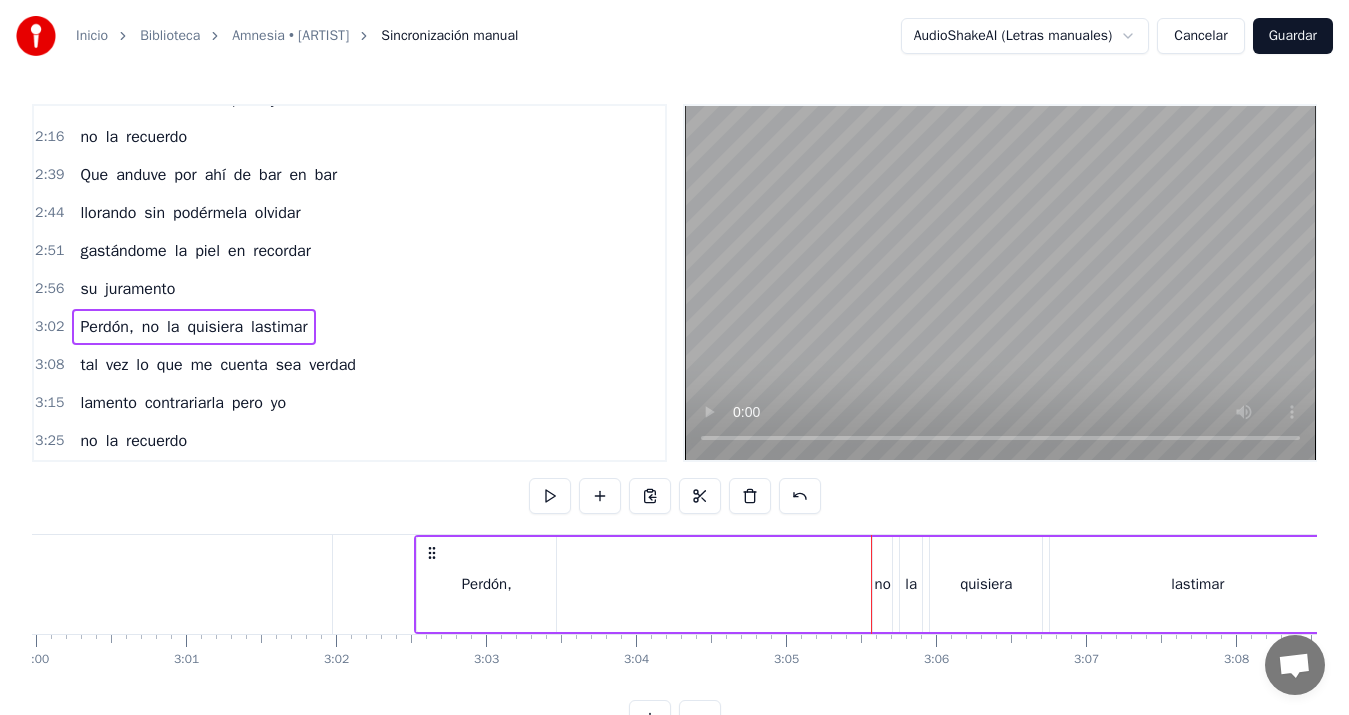 click on "no" at bounding box center (883, 584) 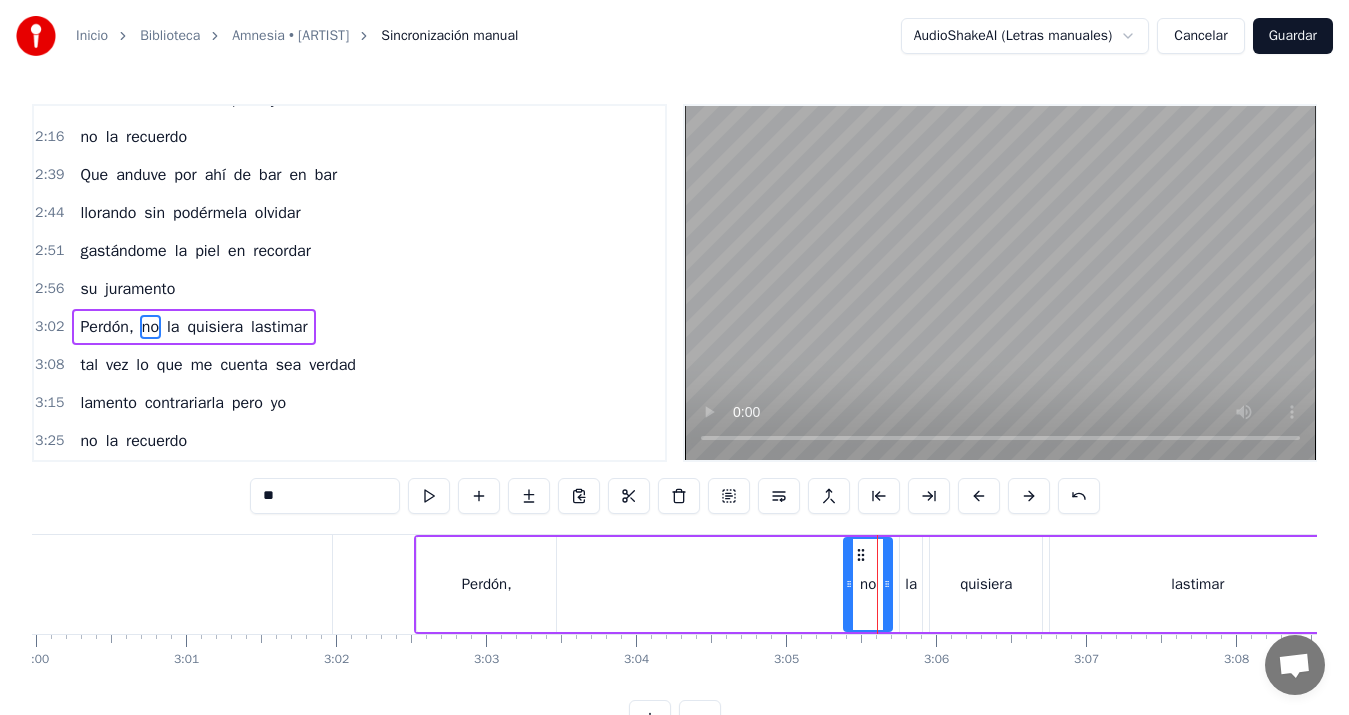 drag, startPoint x: 874, startPoint y: 581, endPoint x: 846, endPoint y: 581, distance: 28 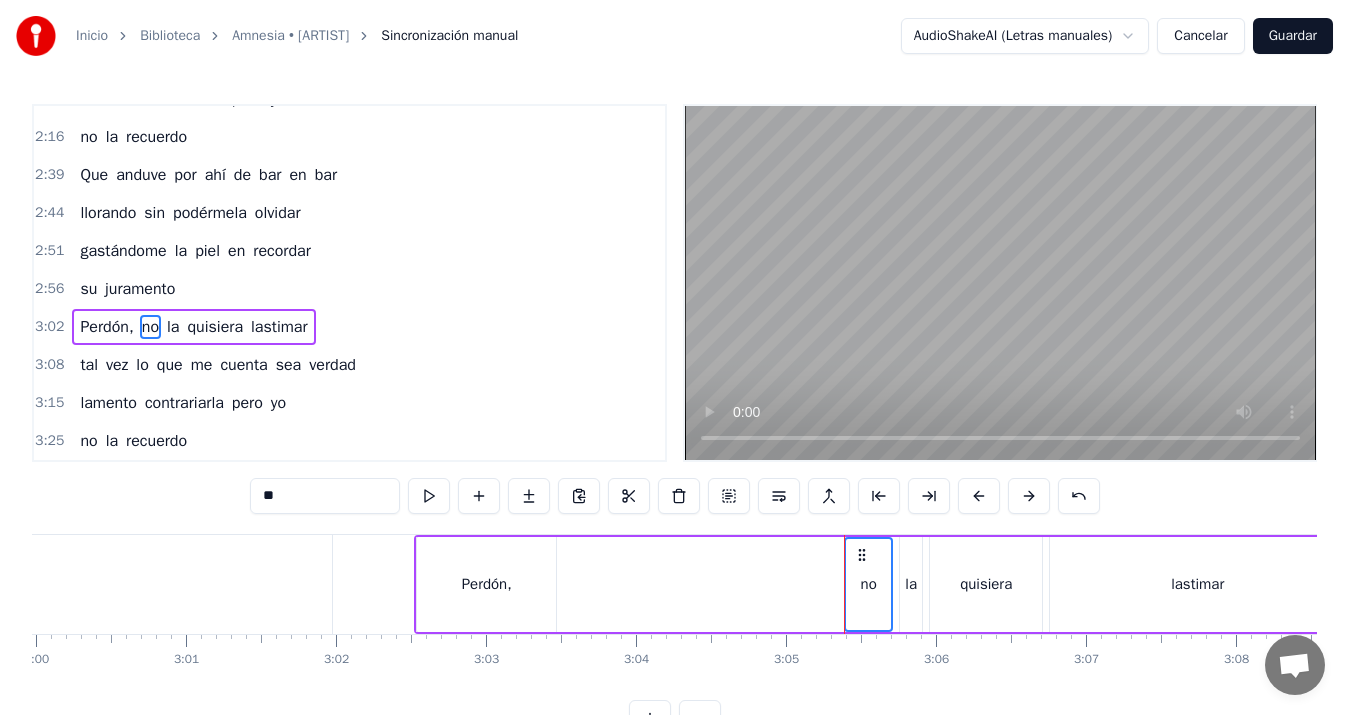 click on "Perdón," at bounding box center (486, 584) 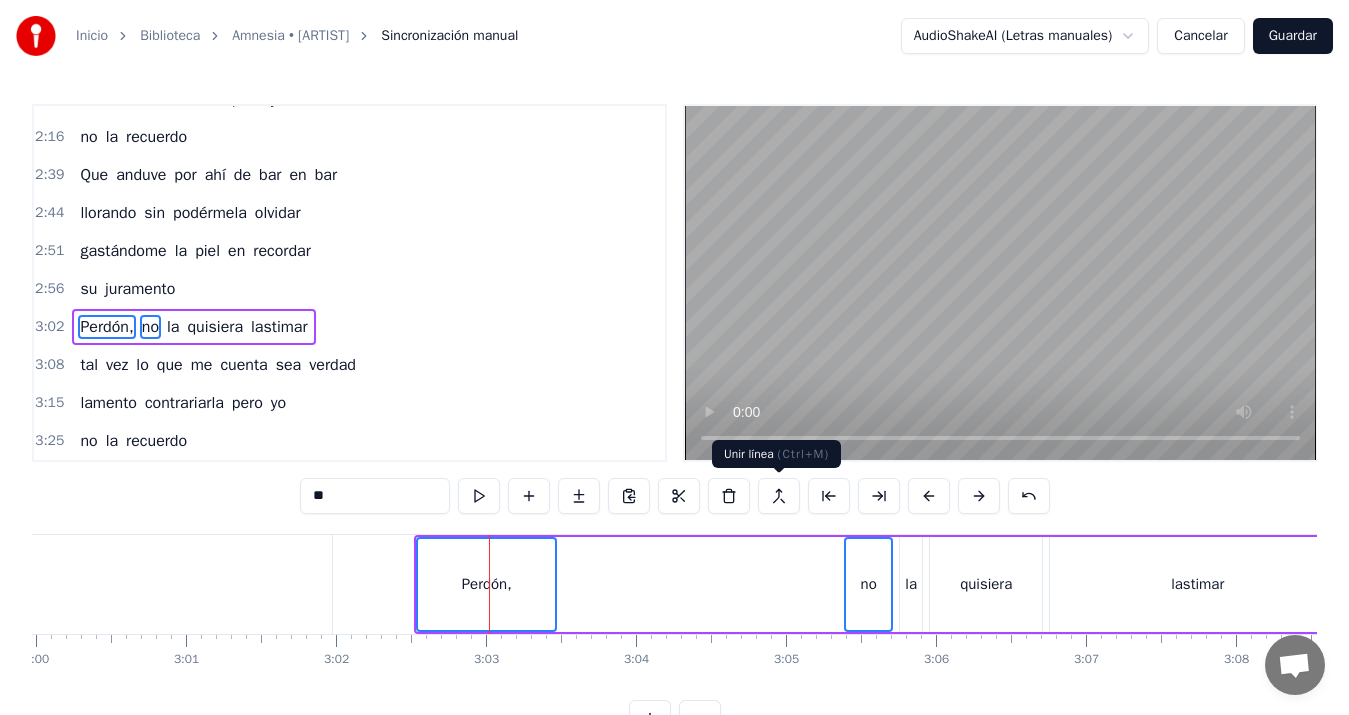 click at bounding box center [779, 496] 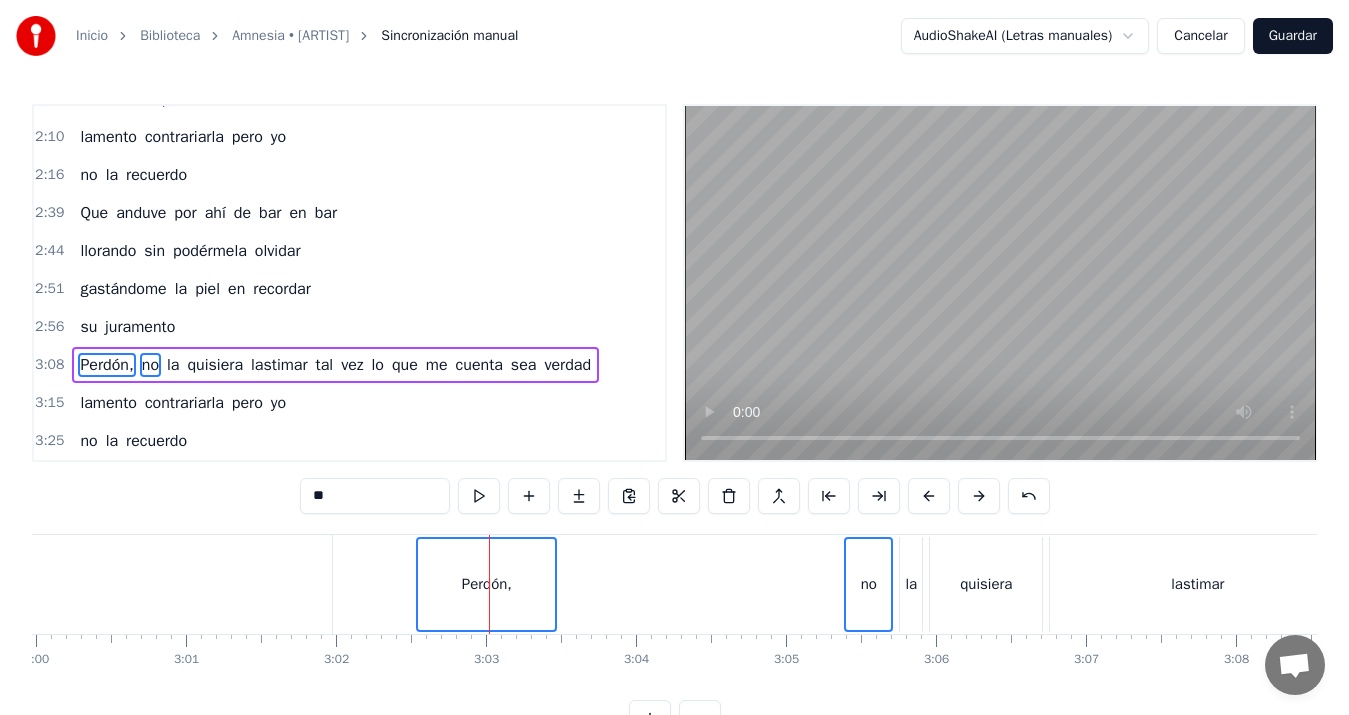 click on "juramento" at bounding box center [-84, 584] 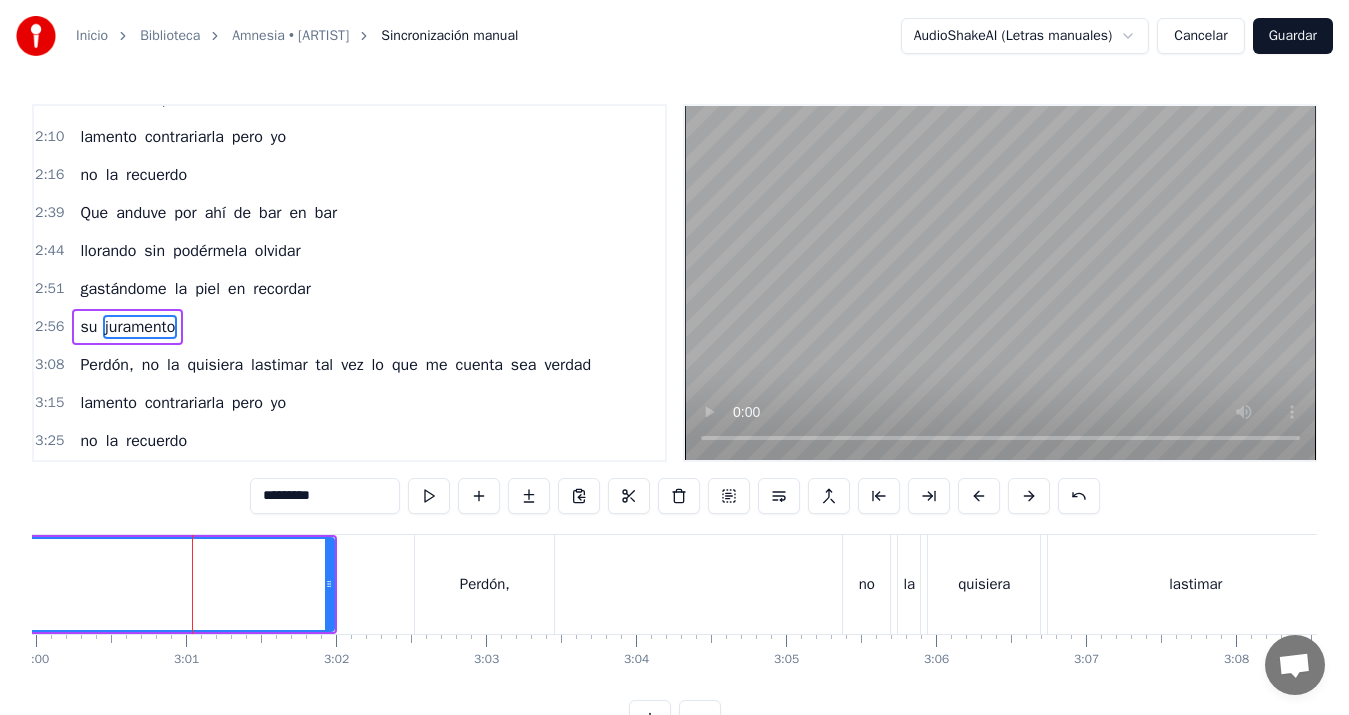 click on "Perdón," at bounding box center [484, 584] 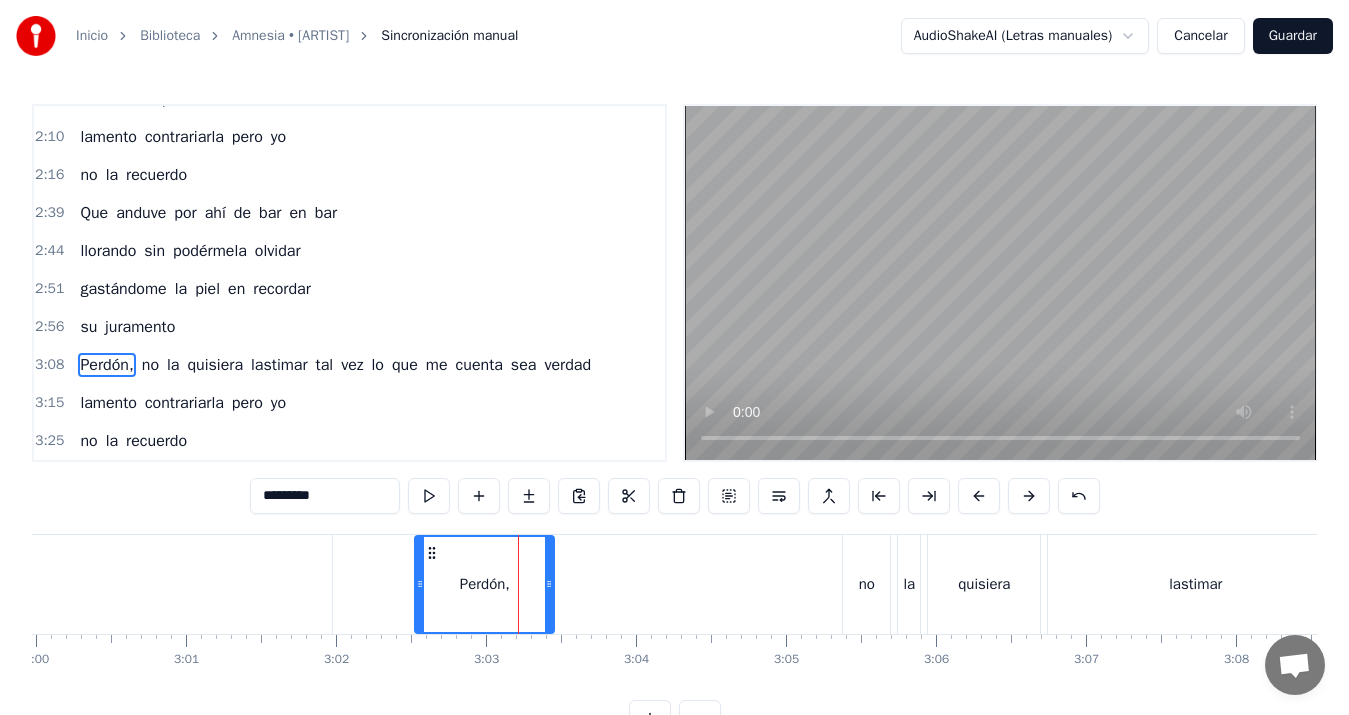 type on "*******" 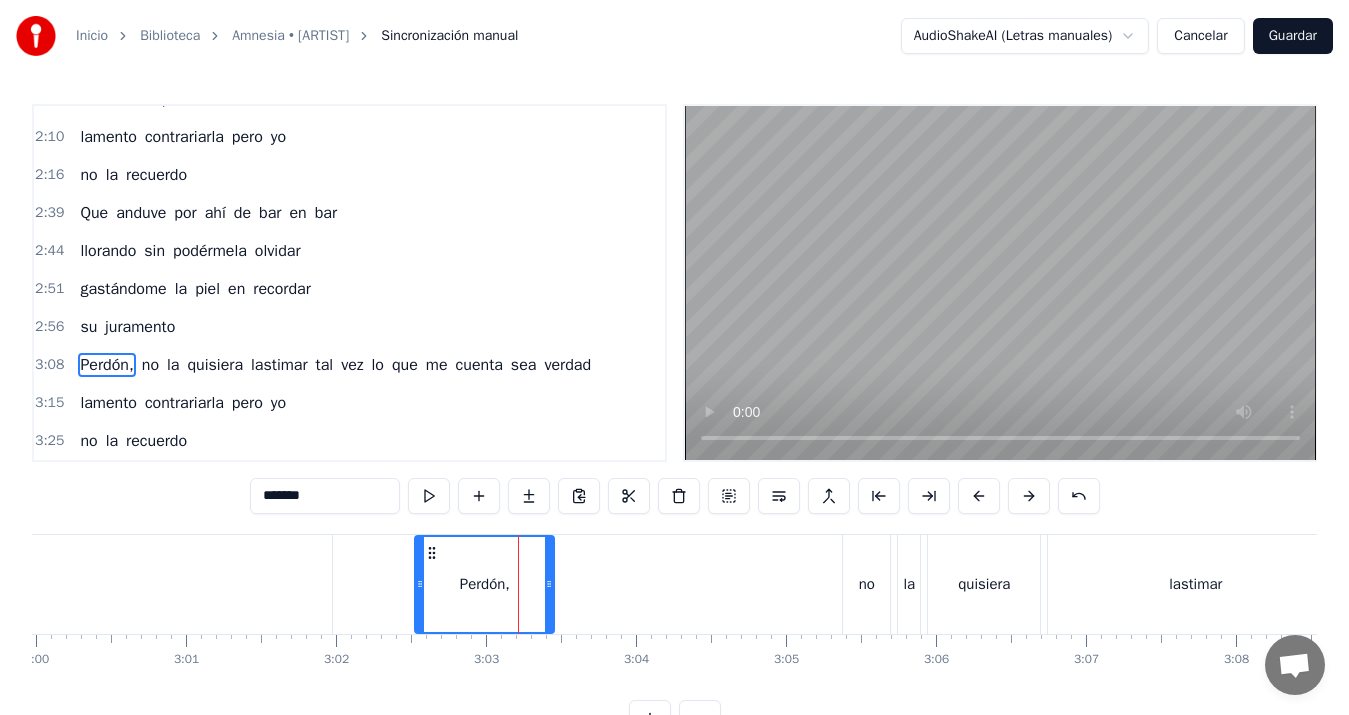 scroll, scrollTop: 7, scrollLeft: 0, axis: vertical 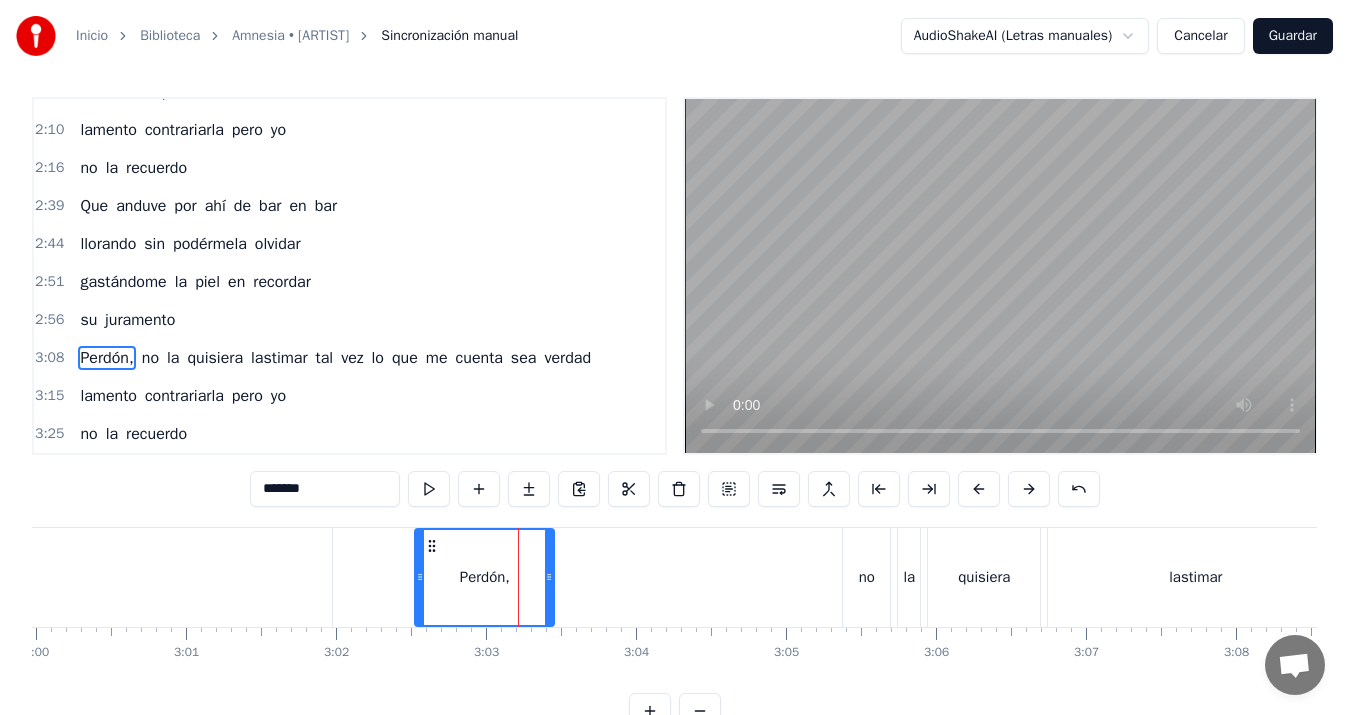 click on "Perdón," at bounding box center (484, 577) 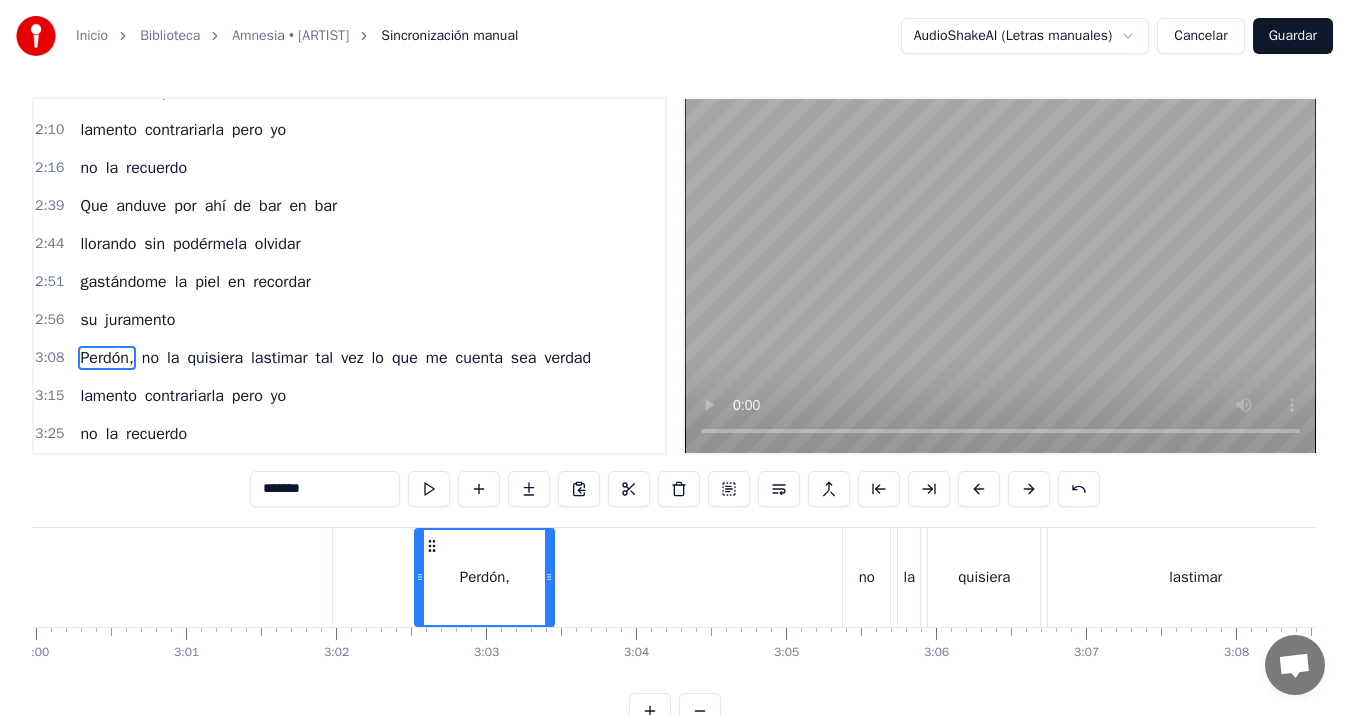 click on "Usted me cuenta que nosotros dos fuimos amantes y que llegamos juntos a vivir algo importante Me temo que lo suyo es un error yo estoy desde hace tiempo sin amor y el último que tuve fue un borrón en mi cuaderno Usted me cuenta que hasta le rogué que no se fuera y que su adiós dejó a mi corazón sin primavera Que anduve por ahí de bar en bar llorando sin podérmela olvidar gastándome la piel en recordar su juramento Perdón, no la quisiera lastimar tal vez lo que me cuenta sea verdad lamento contrariarla pero yo no la recuerdo Que anduve por ahí de bar en bar llorando sin podérmela olvidar gastándome la piel en recordar su juramento Perdón, no la quisiera lastimar tal vez lo que me cuenta sea verdad lamento contrariarla pero yo no la recuerdo" at bounding box center [-10197, 577] 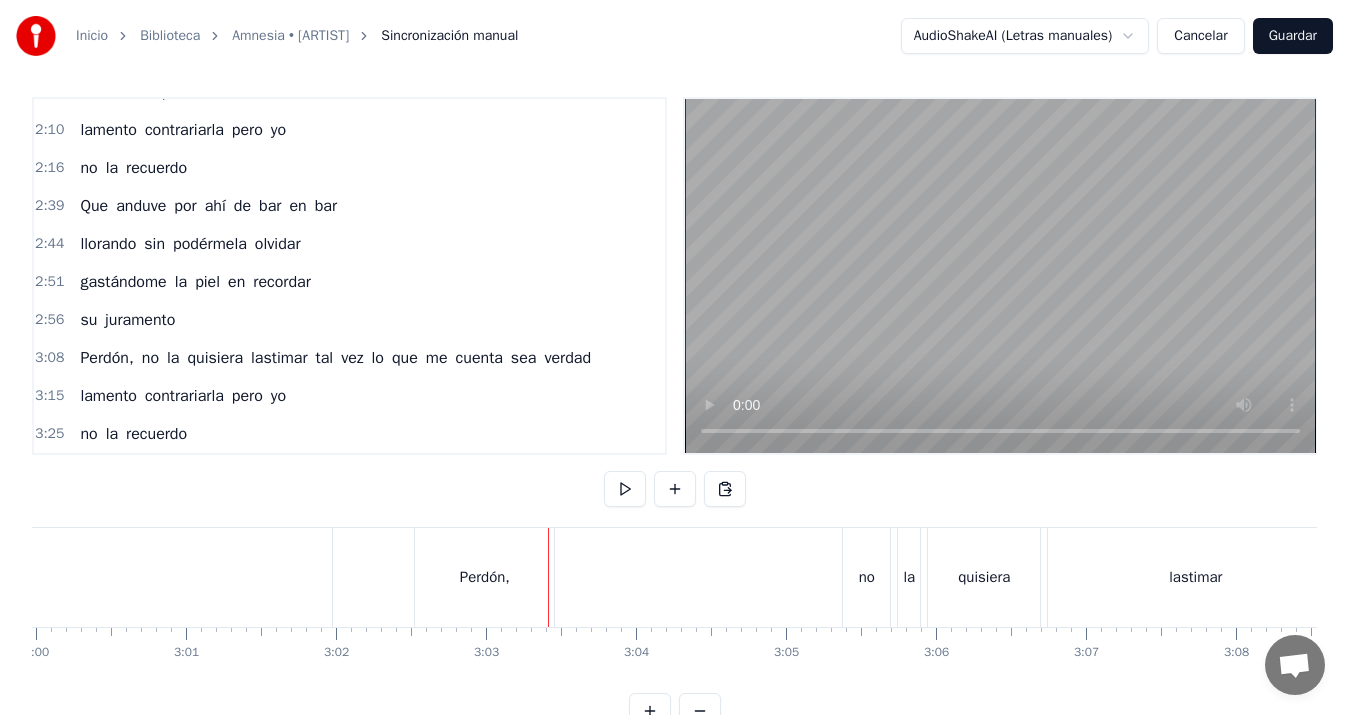 click on "Perdón," at bounding box center [484, 577] 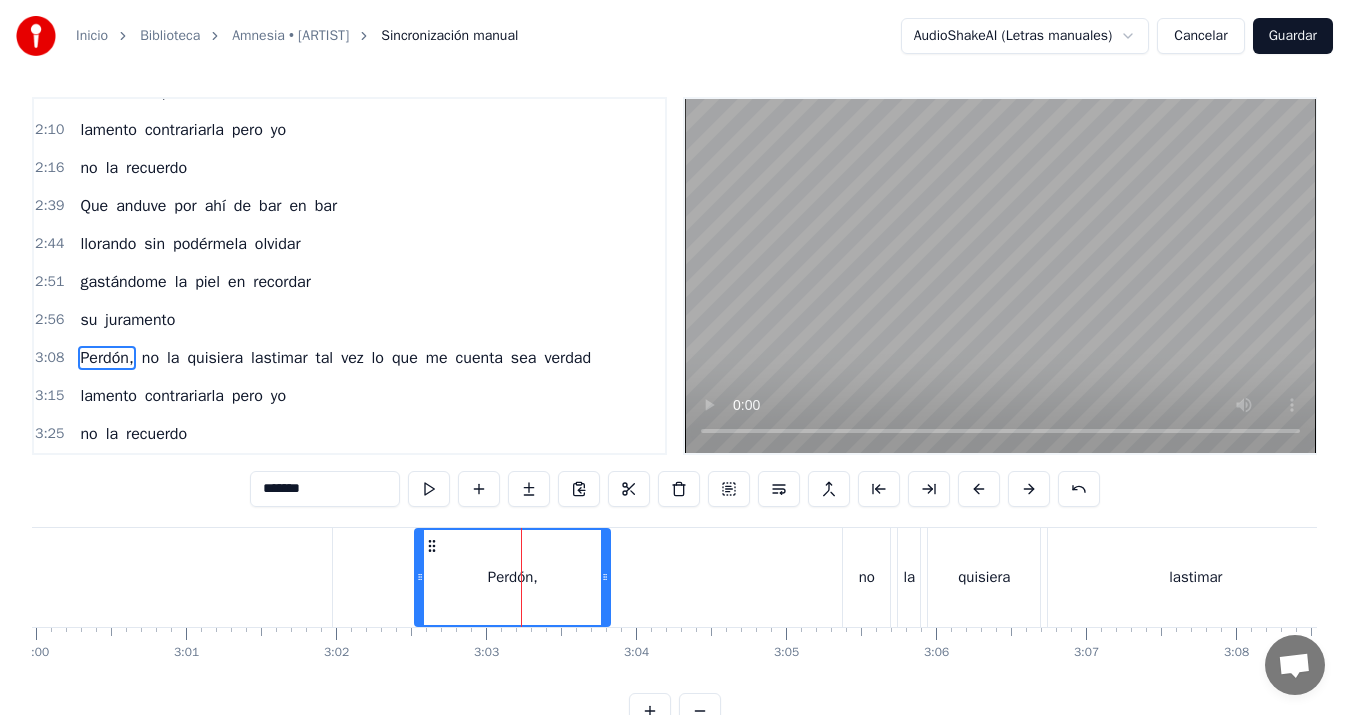 drag, startPoint x: 546, startPoint y: 572, endPoint x: 605, endPoint y: 580, distance: 59.5399 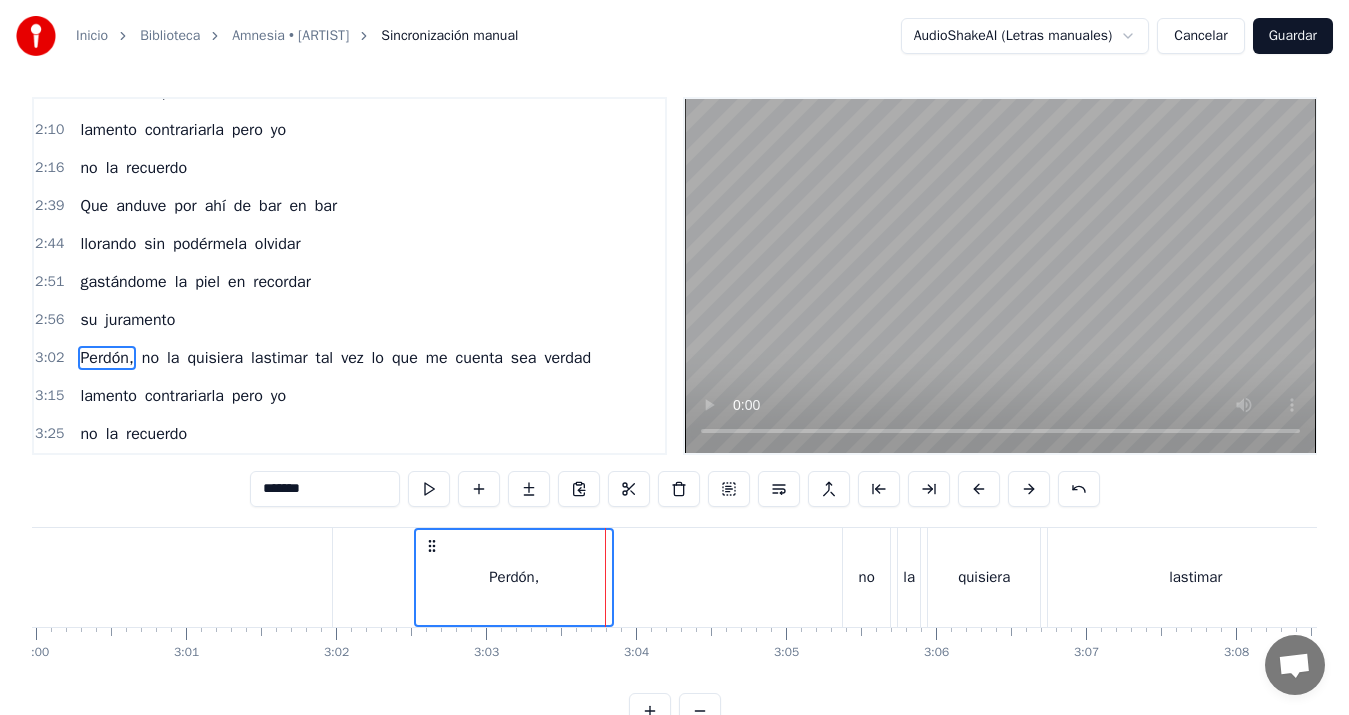 click on "no" at bounding box center (867, 577) 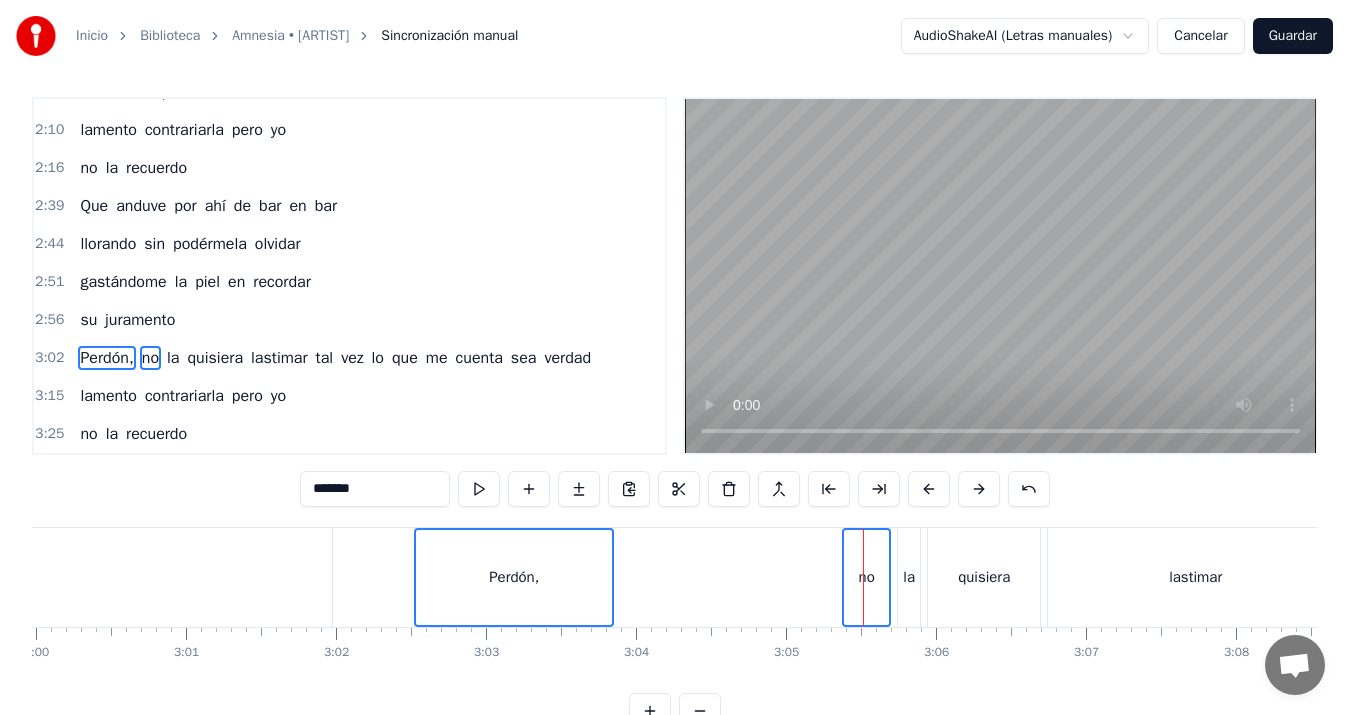 click at bounding box center (863, 577) 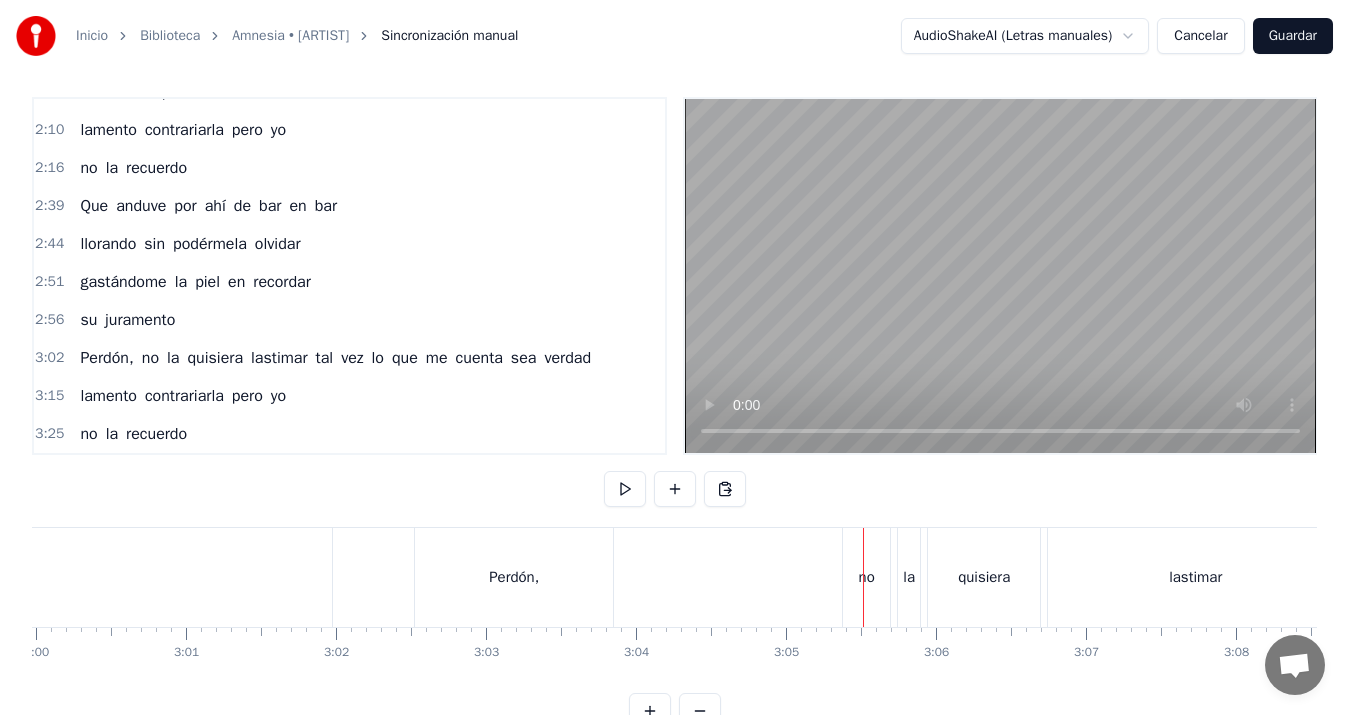 click on "Perdón," at bounding box center (514, 577) 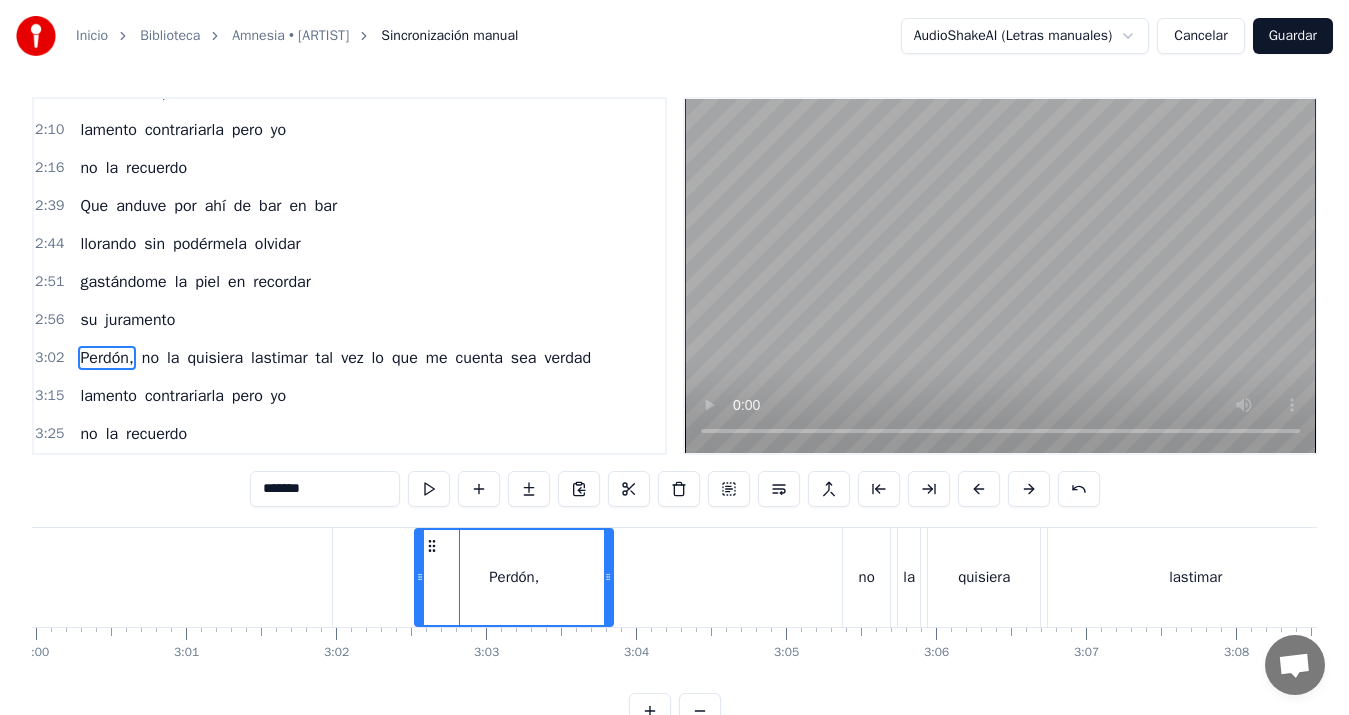 click at bounding box center [459, 577] 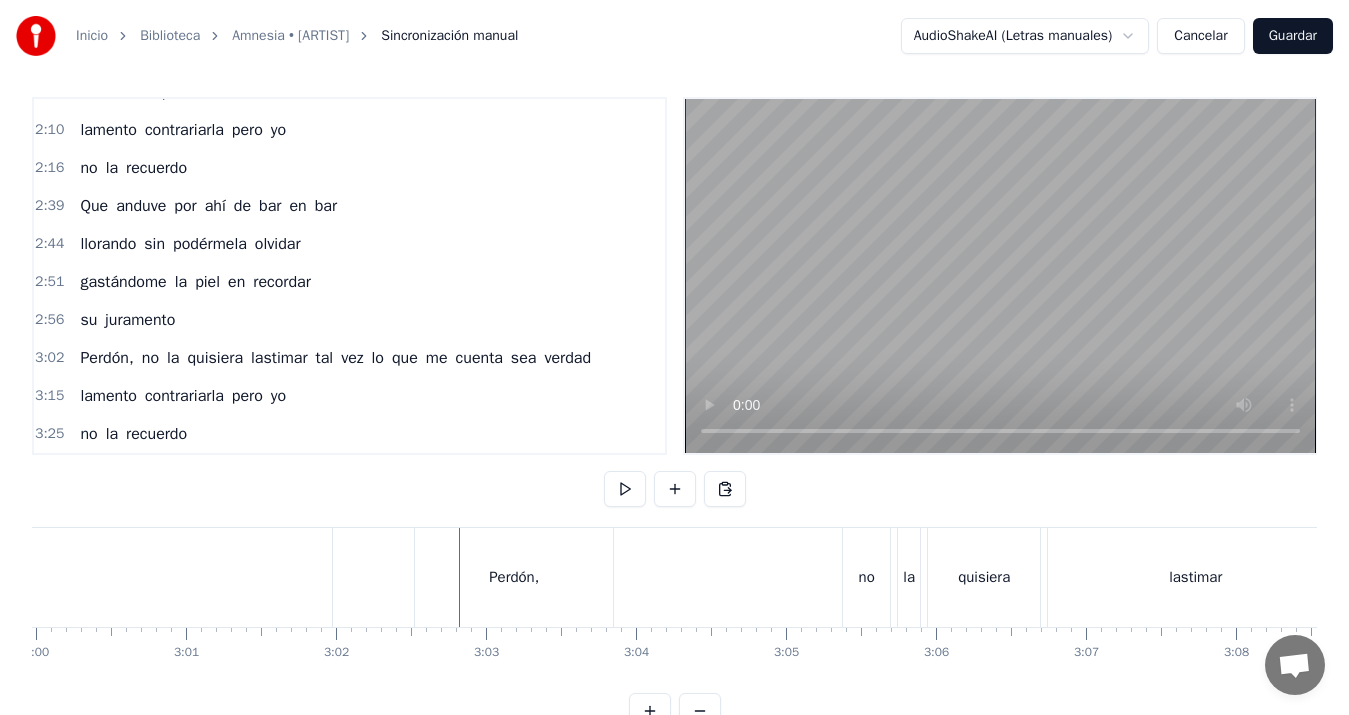 click at bounding box center [459, 577] 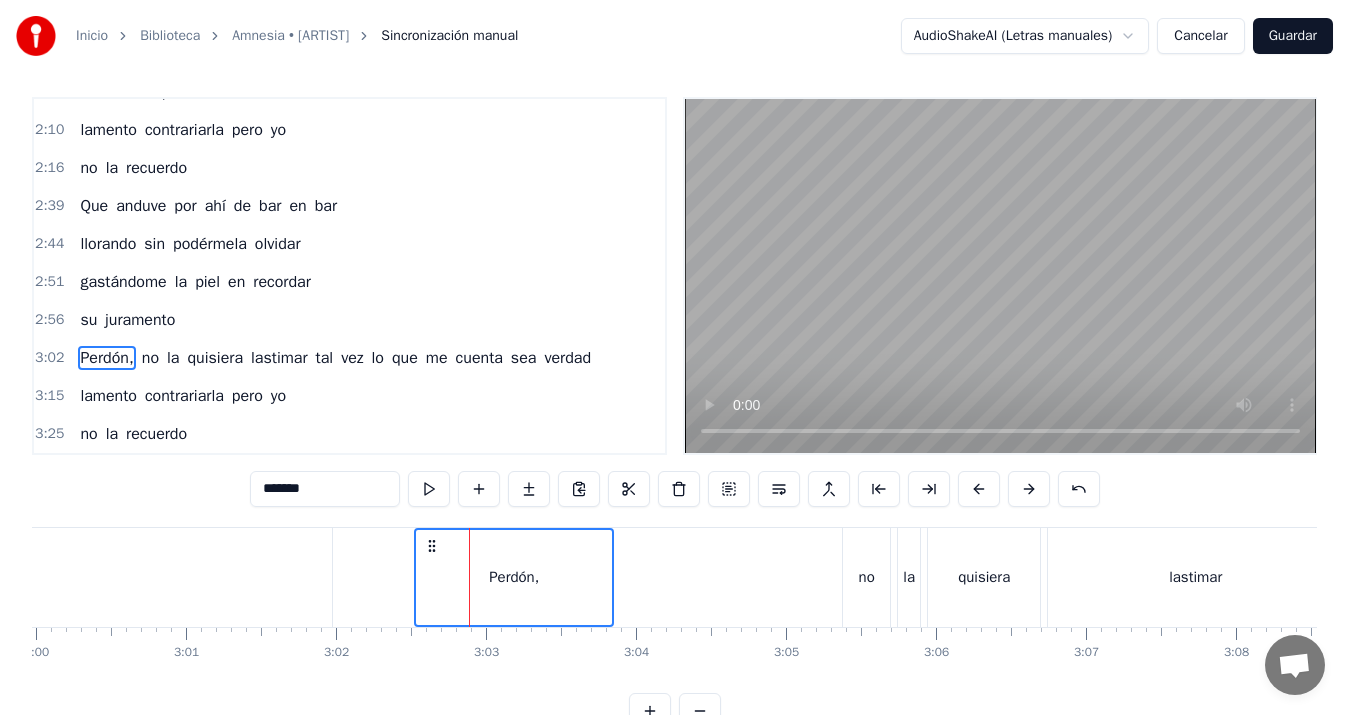 click on "no" at bounding box center [866, 577] 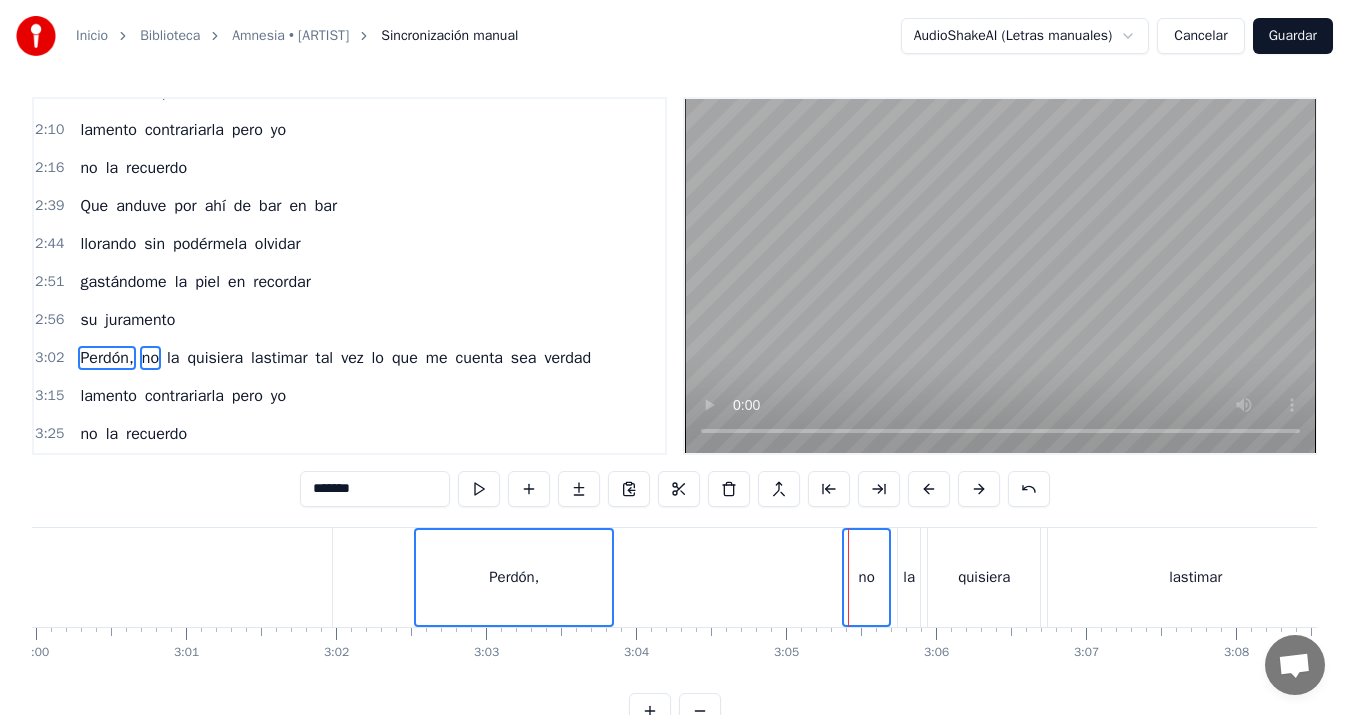 click at bounding box center [779, 489] 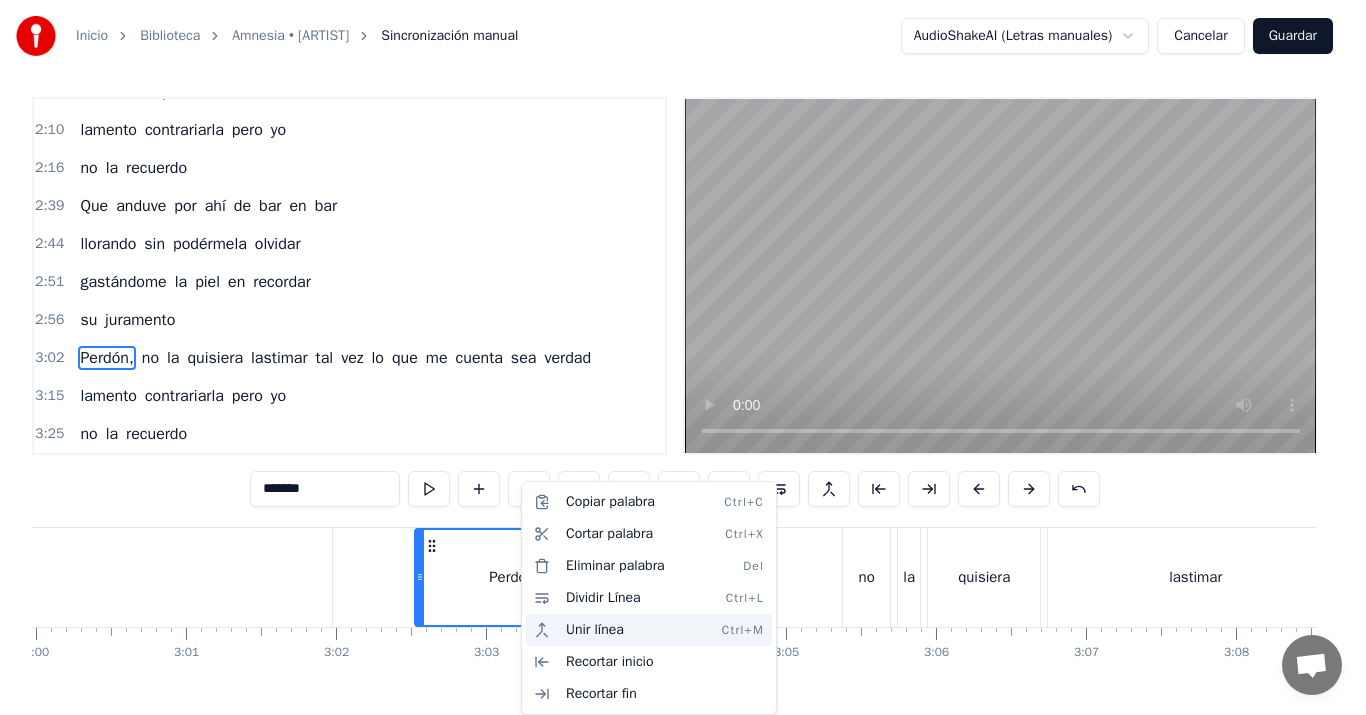 click on "Unir línea Ctrl+M" at bounding box center (649, 630) 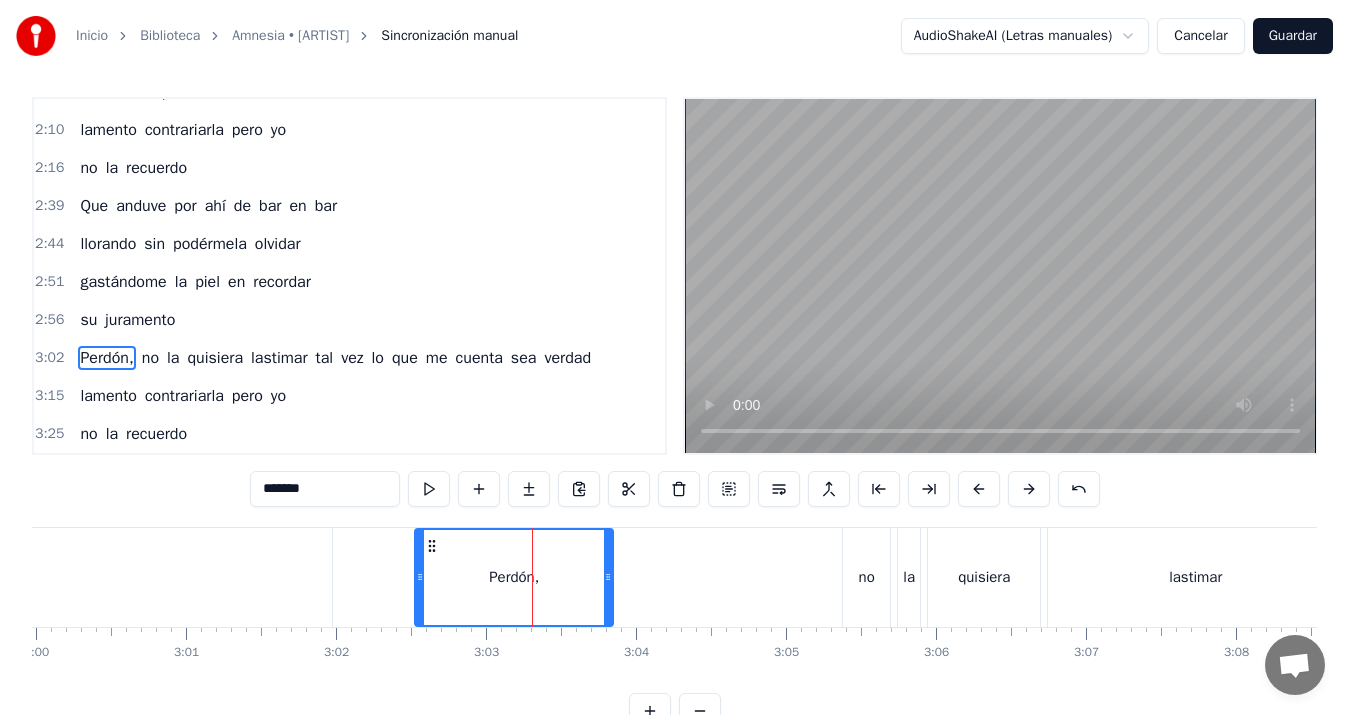 click on "juramento" at bounding box center [-84, 577] 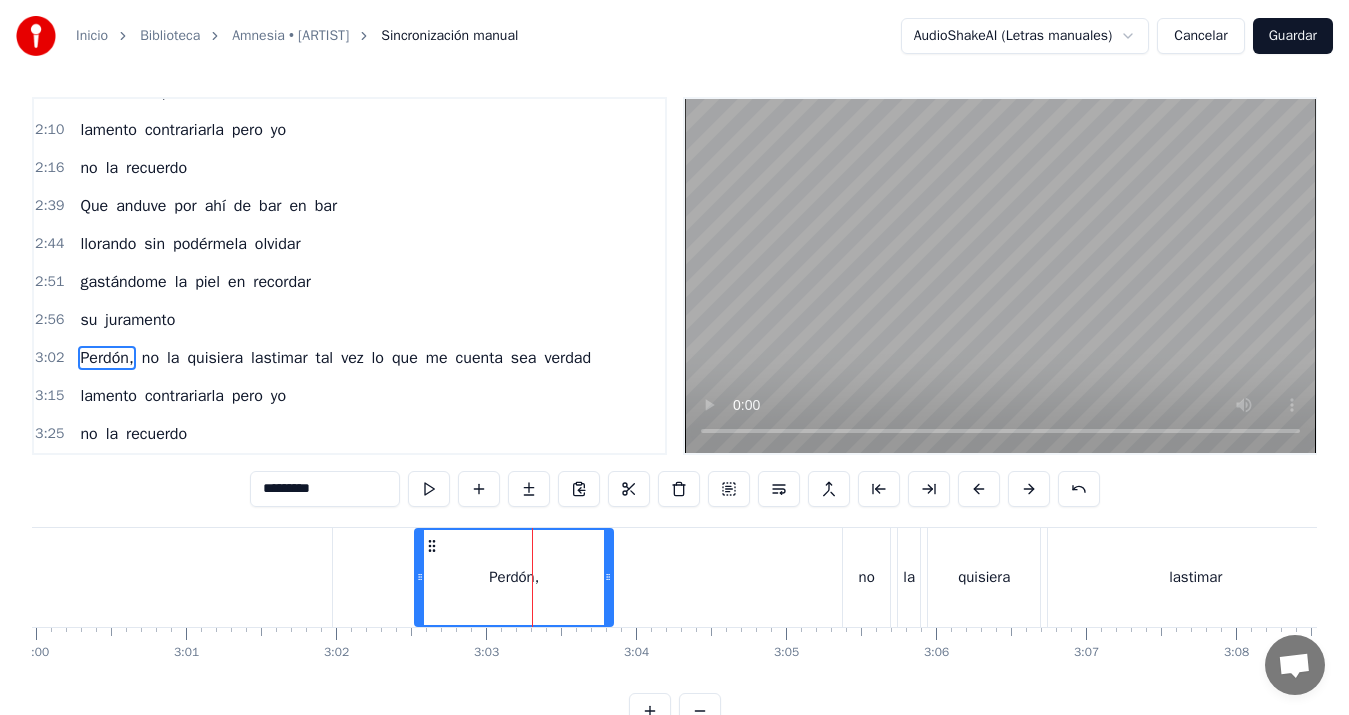 scroll, scrollTop: 0, scrollLeft: 0, axis: both 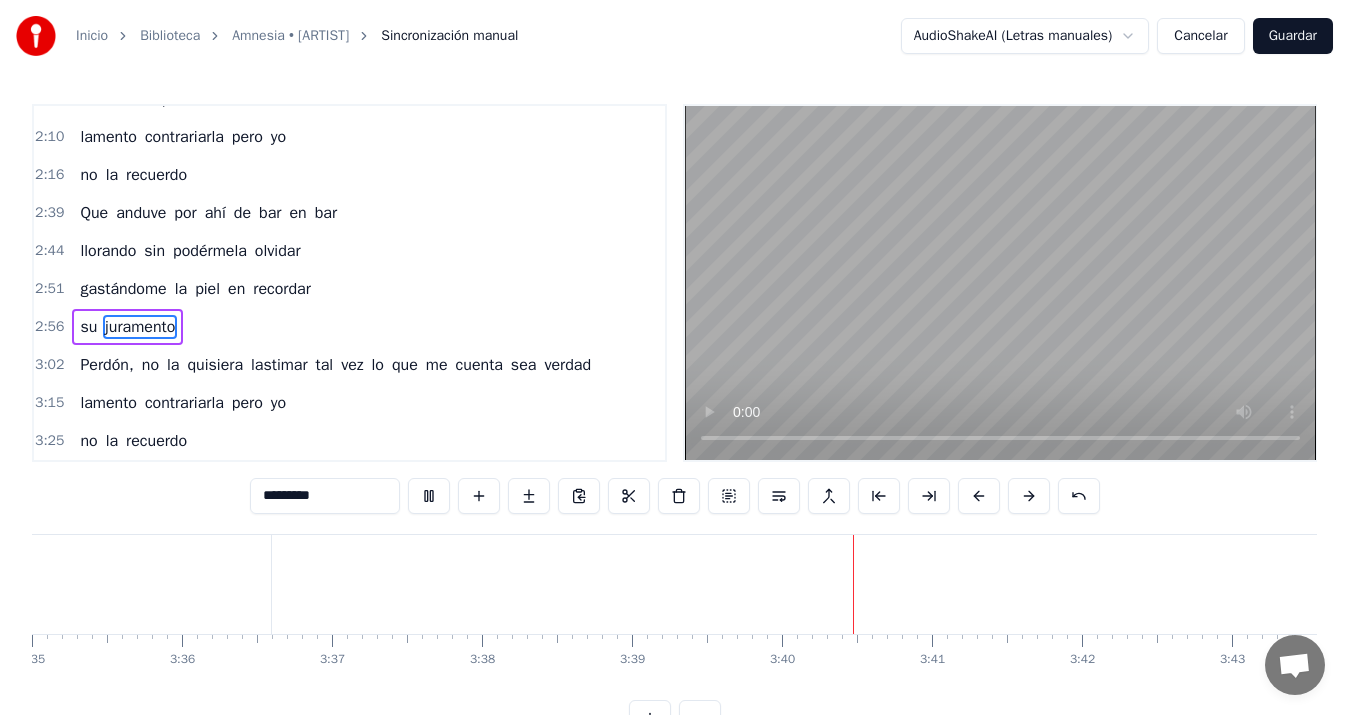 click on "Guardar" at bounding box center (1293, 36) 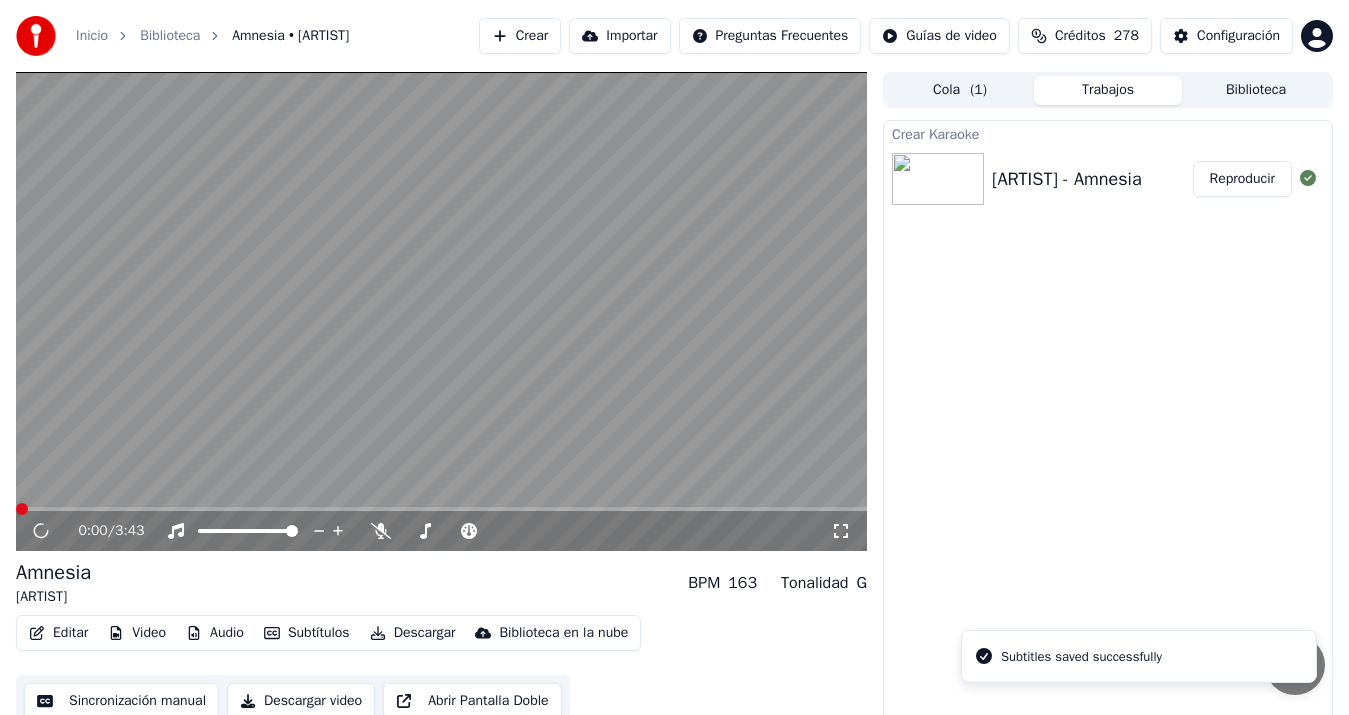 click on "Descargar video" at bounding box center (301, 701) 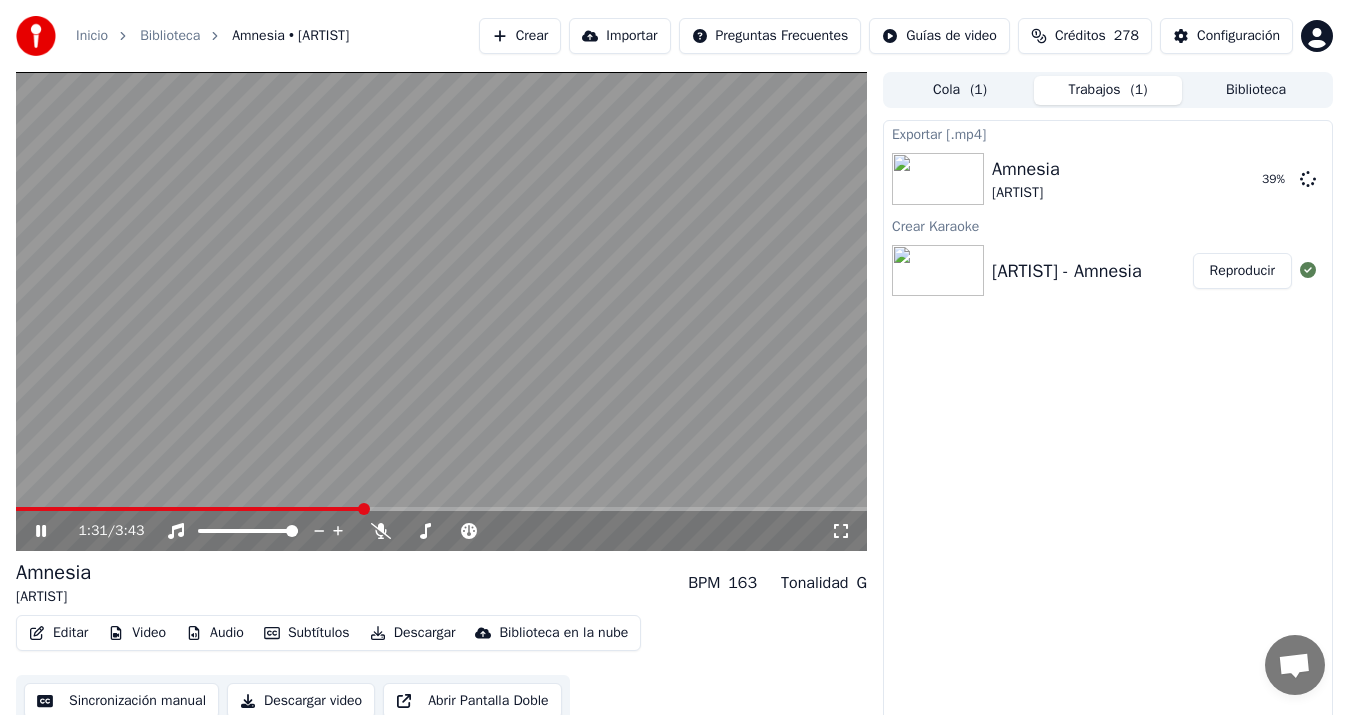 click at bounding box center (441, 311) 